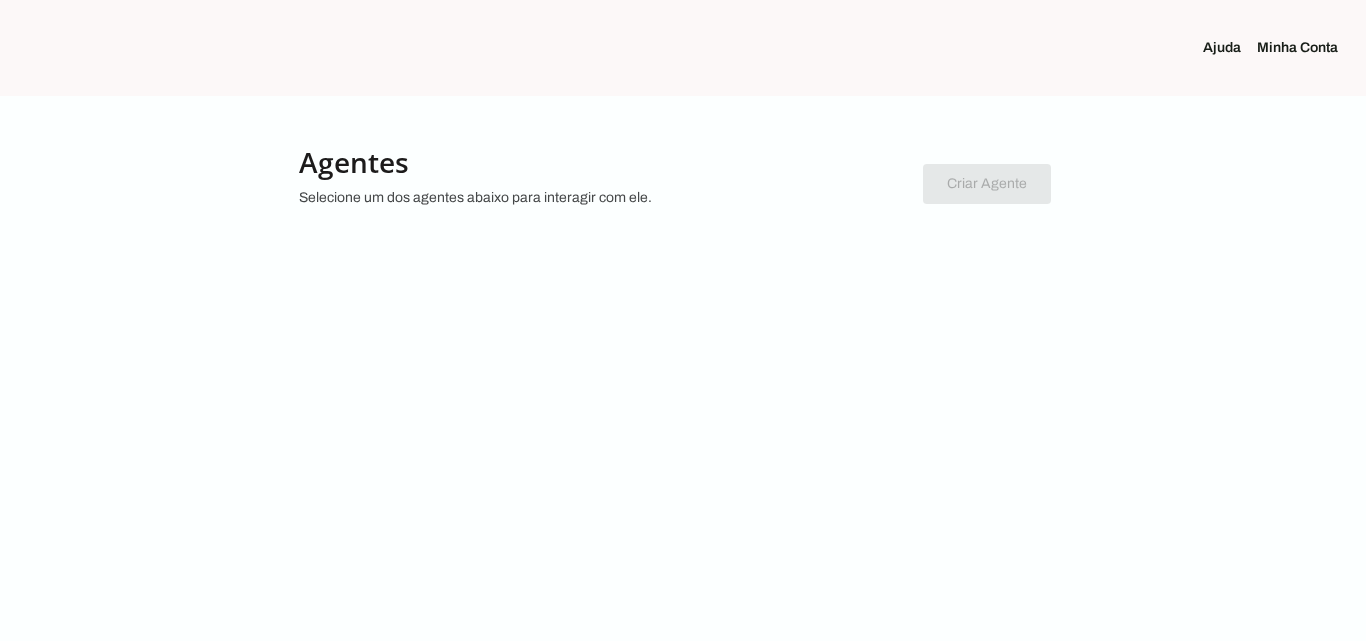 scroll, scrollTop: 0, scrollLeft: 0, axis: both 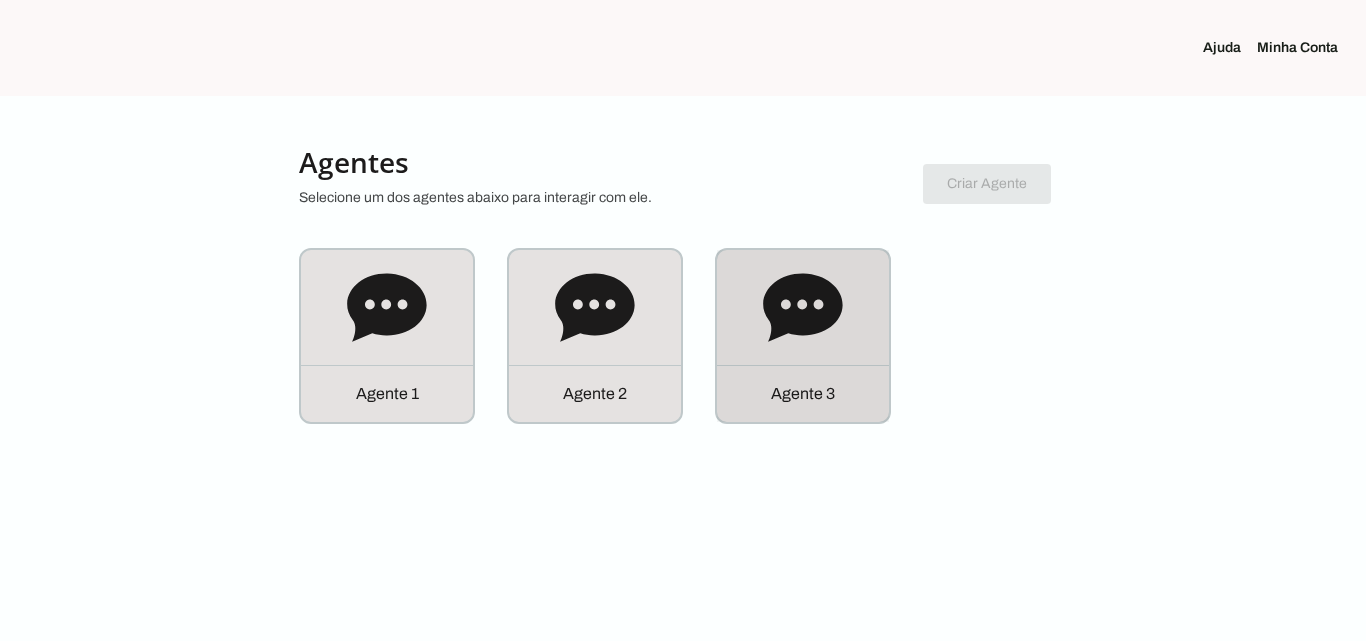 click 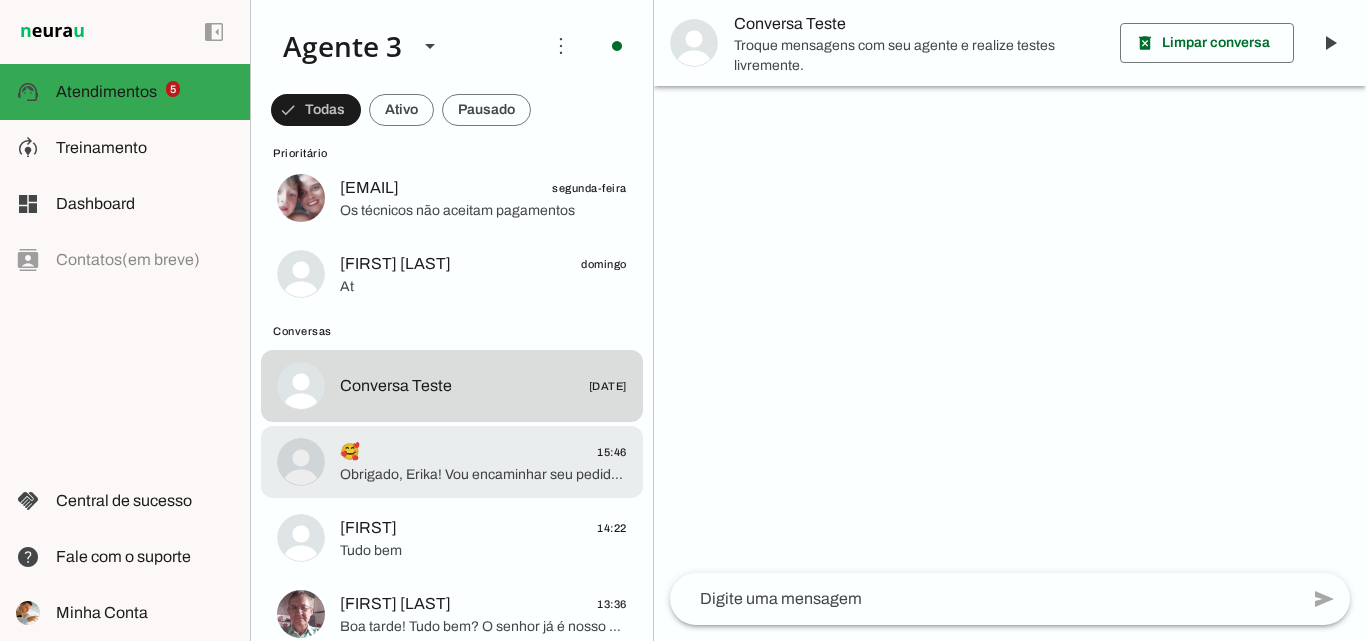 scroll, scrollTop: 300, scrollLeft: 0, axis: vertical 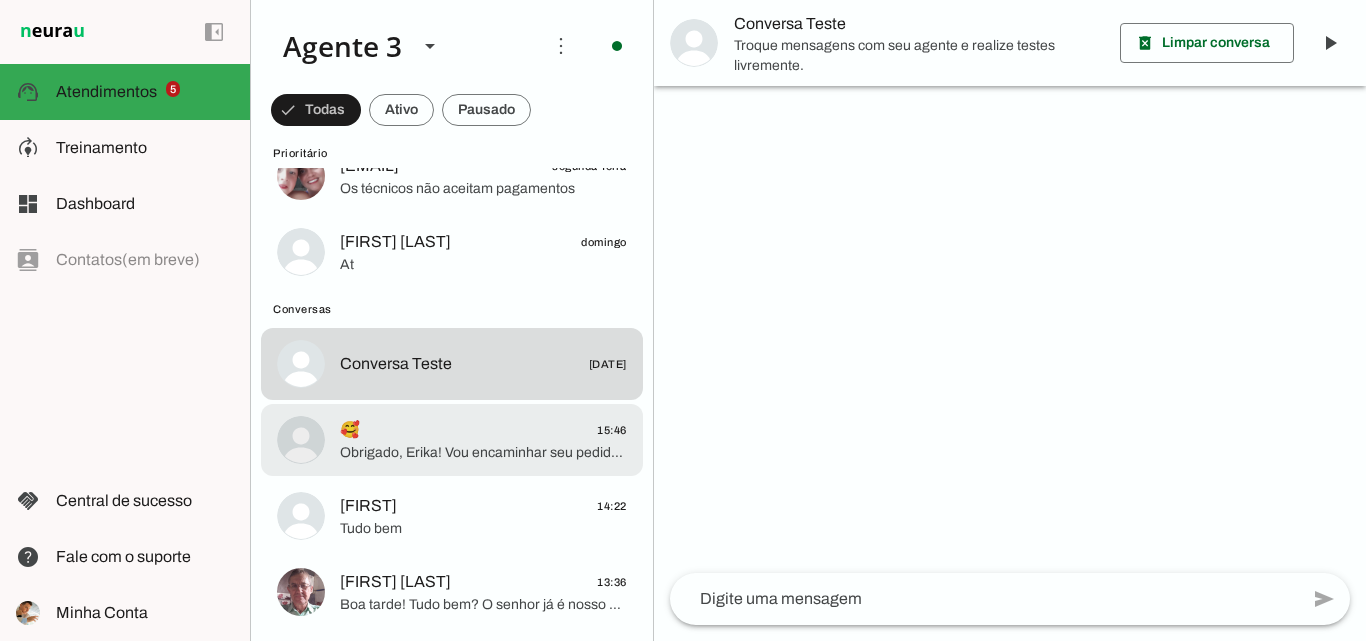 click on "Obrigado, Erika! Vou encaminhar seu pedido agora para aprovação financeira e para agendamento da instalação na sexta-feira.
Em breve você receberá a confirmação do horário pela equipe técnica. Qualquer dúvida ou necessidade, estarei aqui para ajudar.
Se quiser, já pode começar a pensar em indicações para aproveitar os descontos do programa "Indique e Ganhe". Seja muito bem-vinda à ParanhanaNET!" 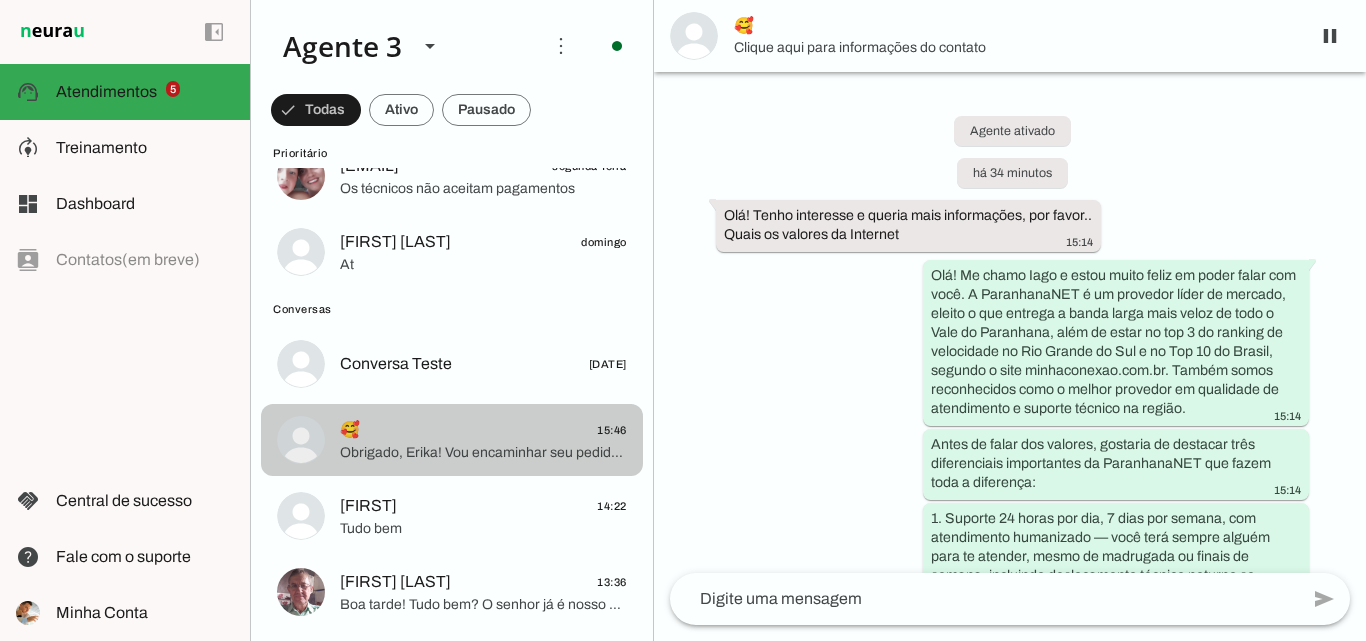 scroll, scrollTop: 6573, scrollLeft: 0, axis: vertical 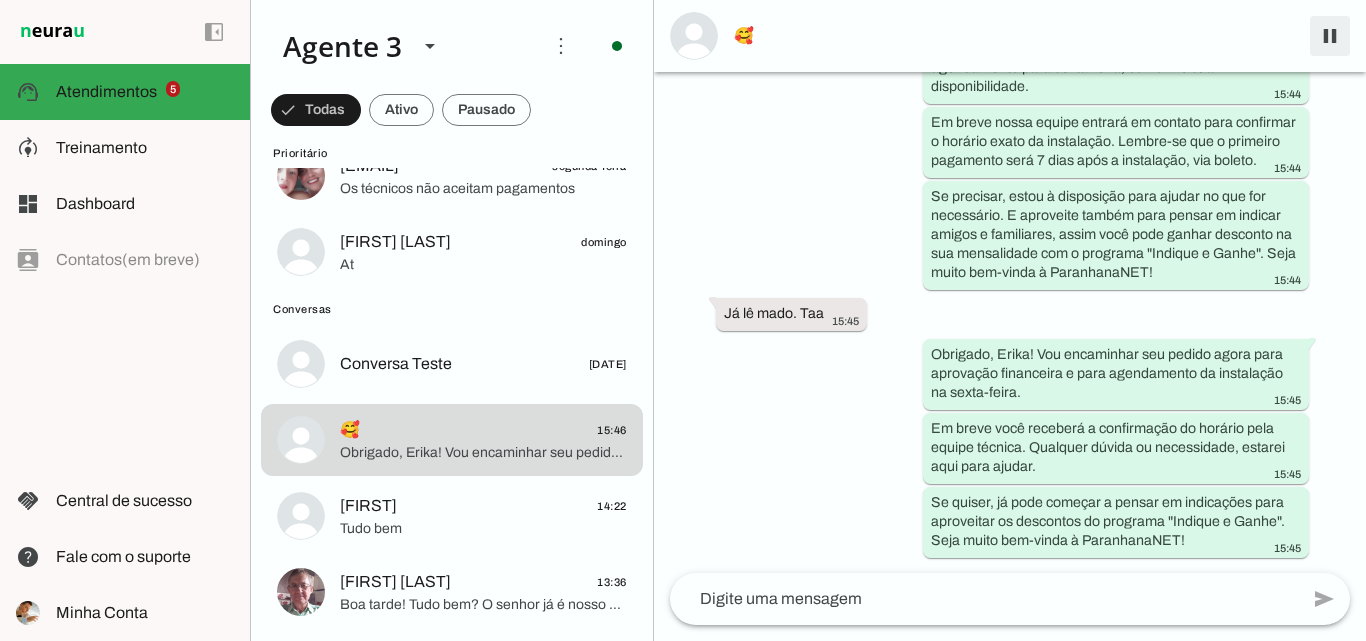 click at bounding box center (1330, 36) 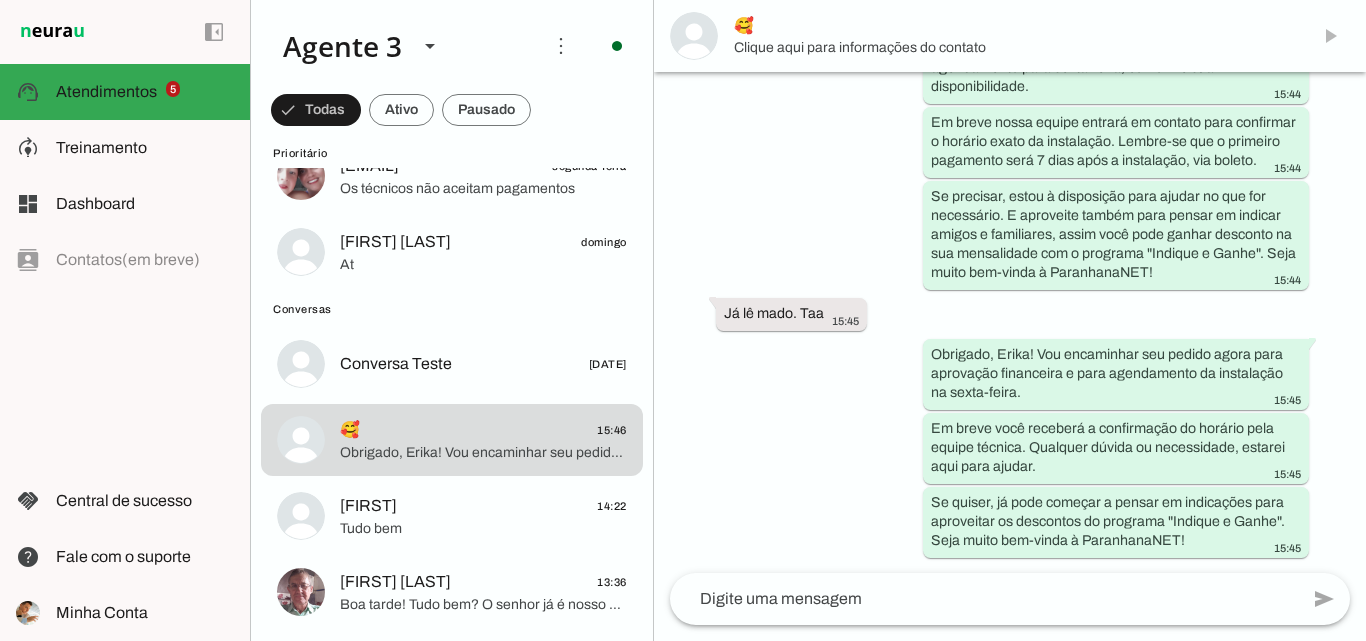 scroll, scrollTop: 0, scrollLeft: 0, axis: both 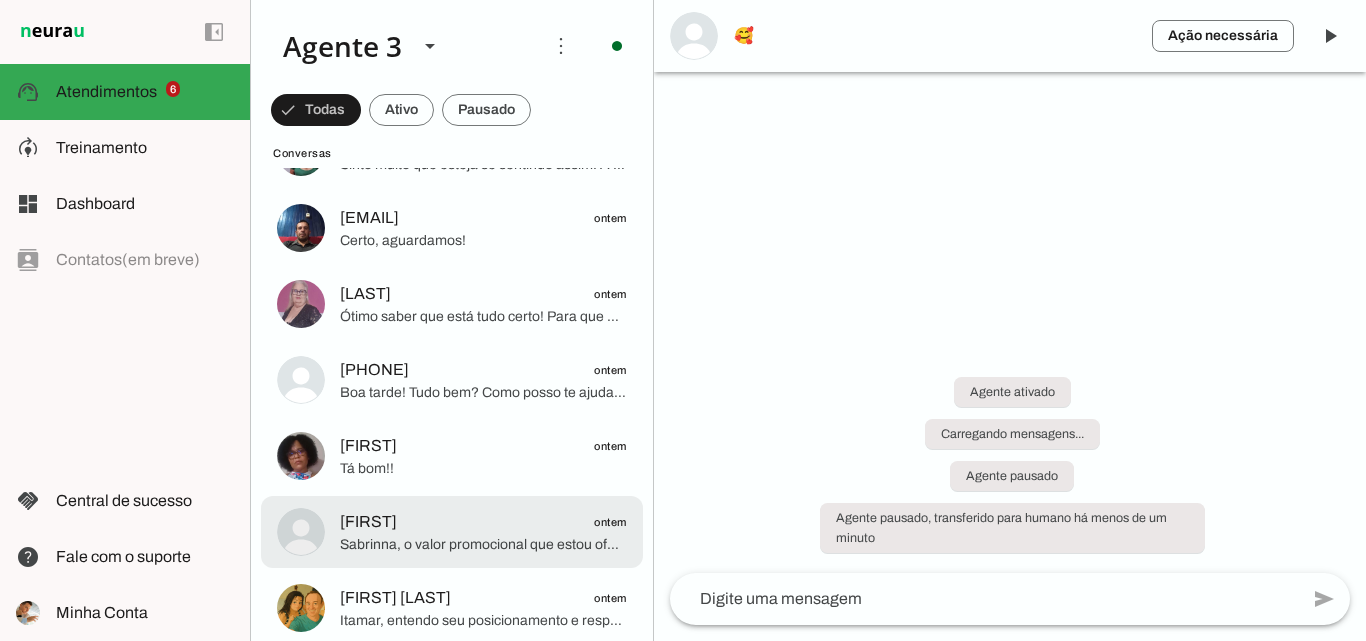 click on "Sabrinna
ontem" 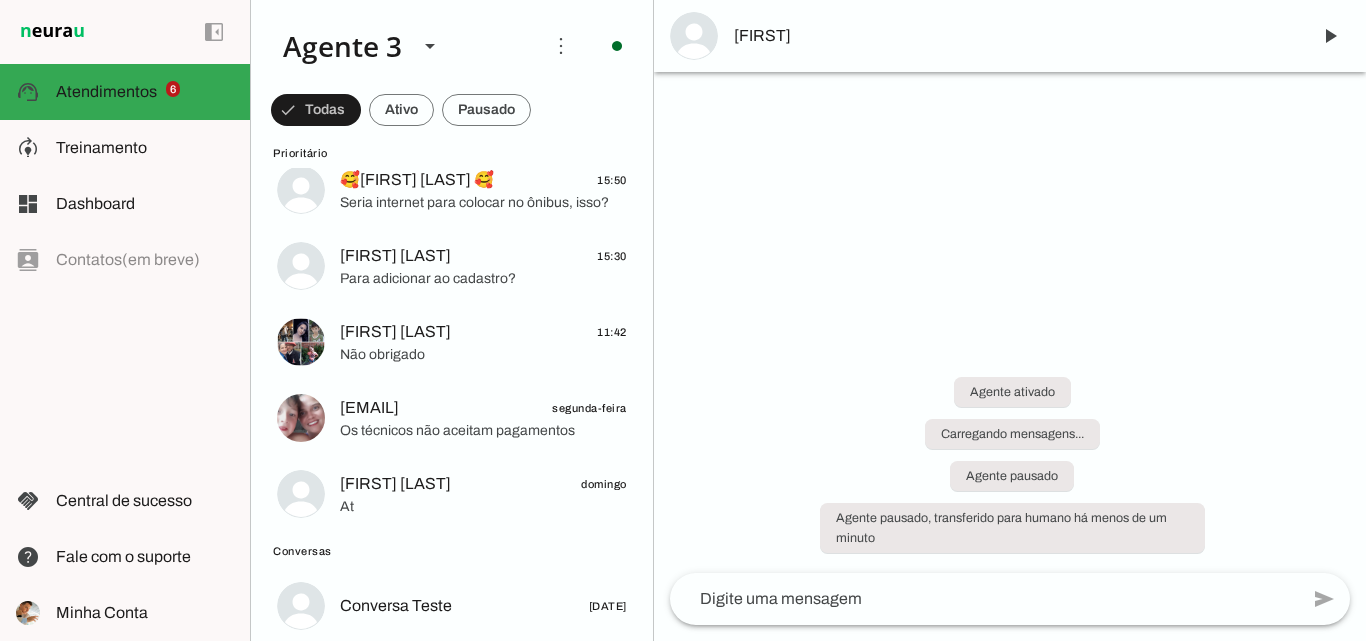 scroll, scrollTop: 0, scrollLeft: 0, axis: both 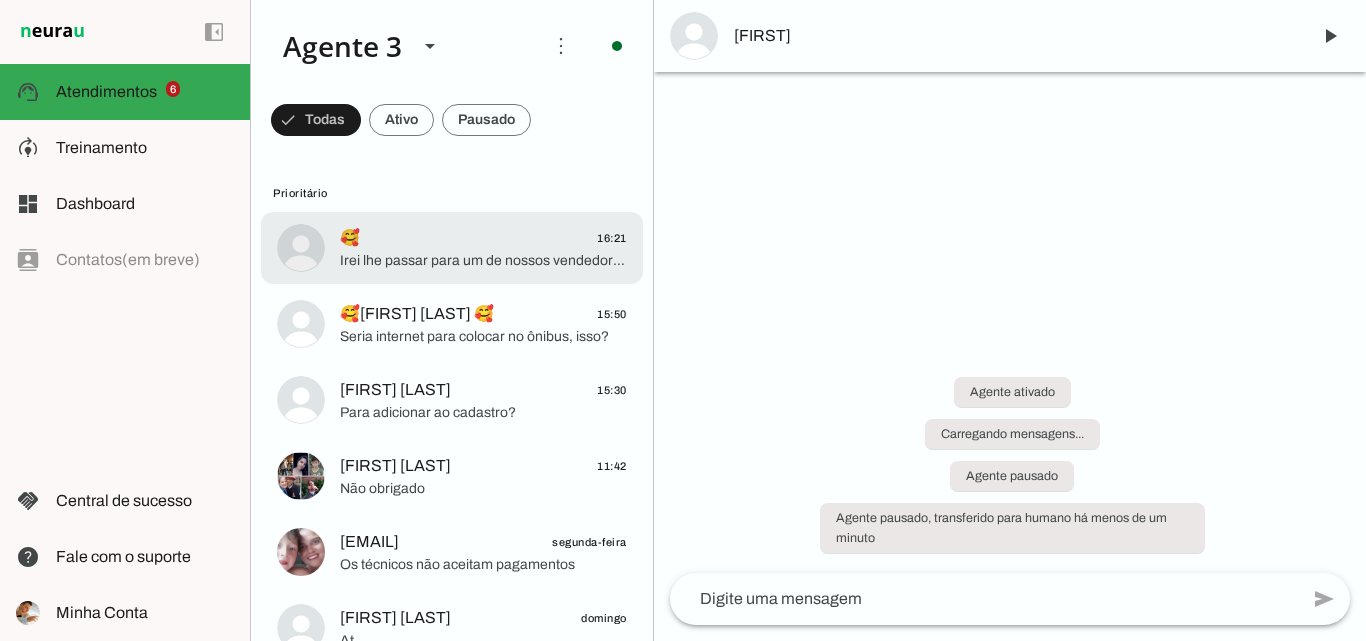 click on "🥰
16:21" 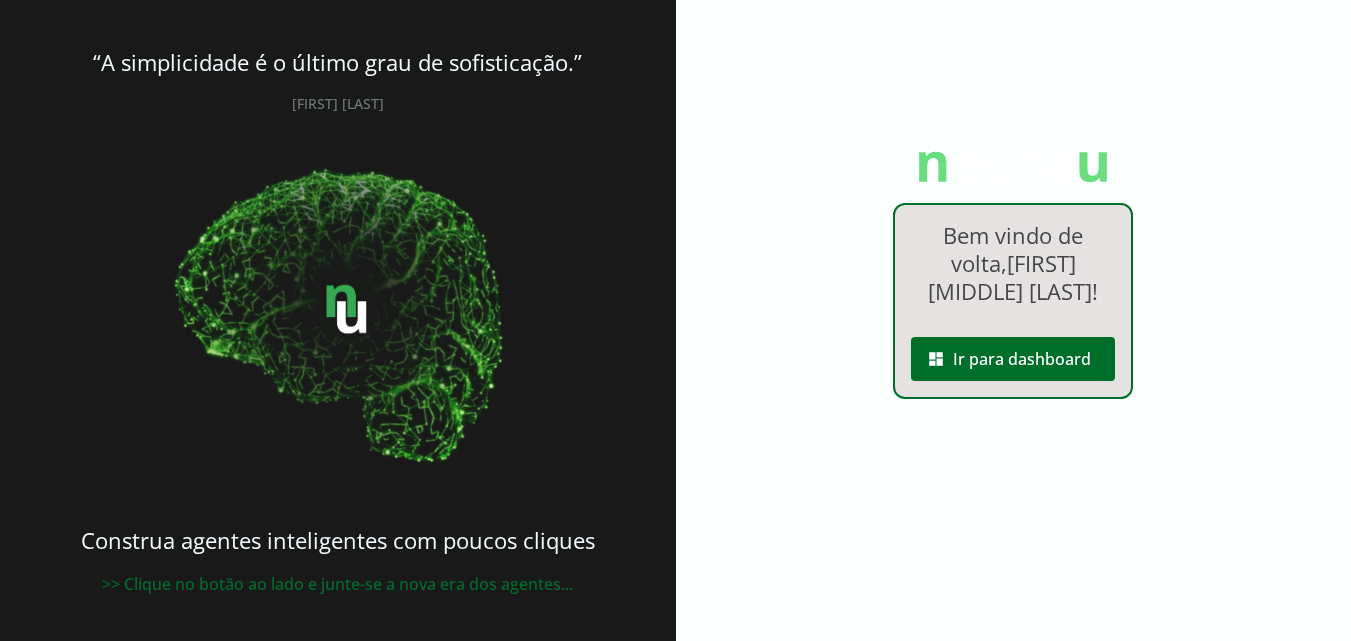 scroll, scrollTop: 0, scrollLeft: 0, axis: both 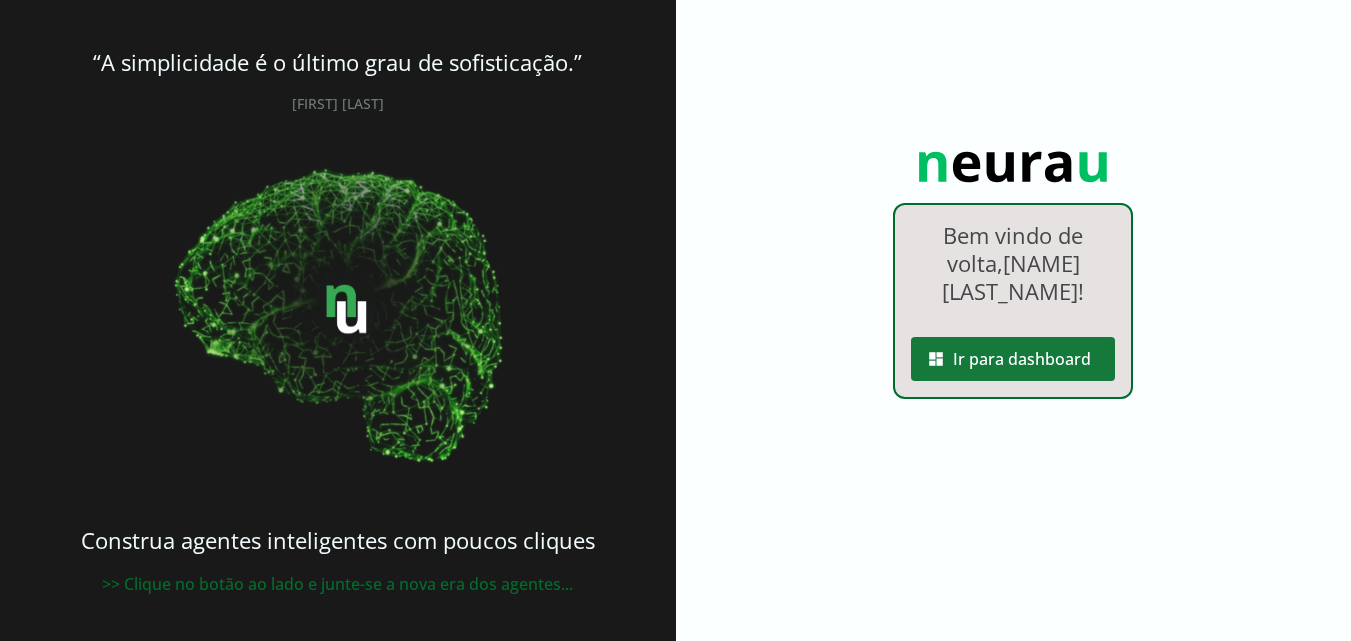 click at bounding box center (1013, 359) 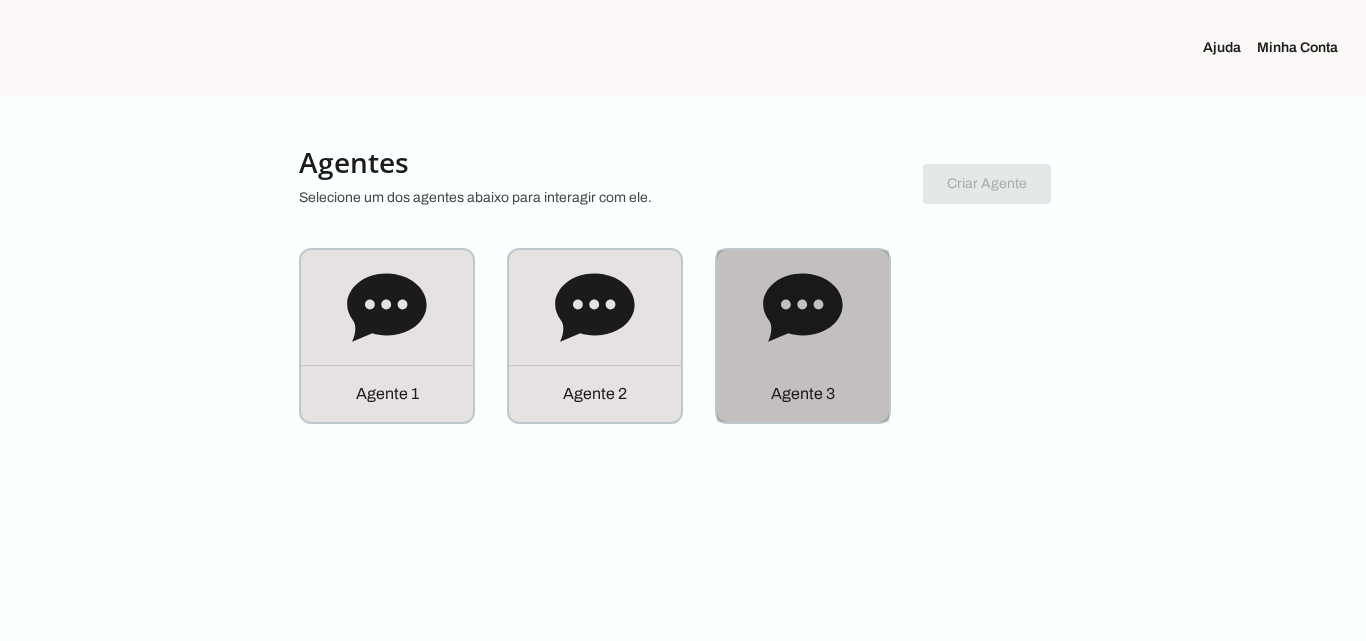 click on "Agente 3" 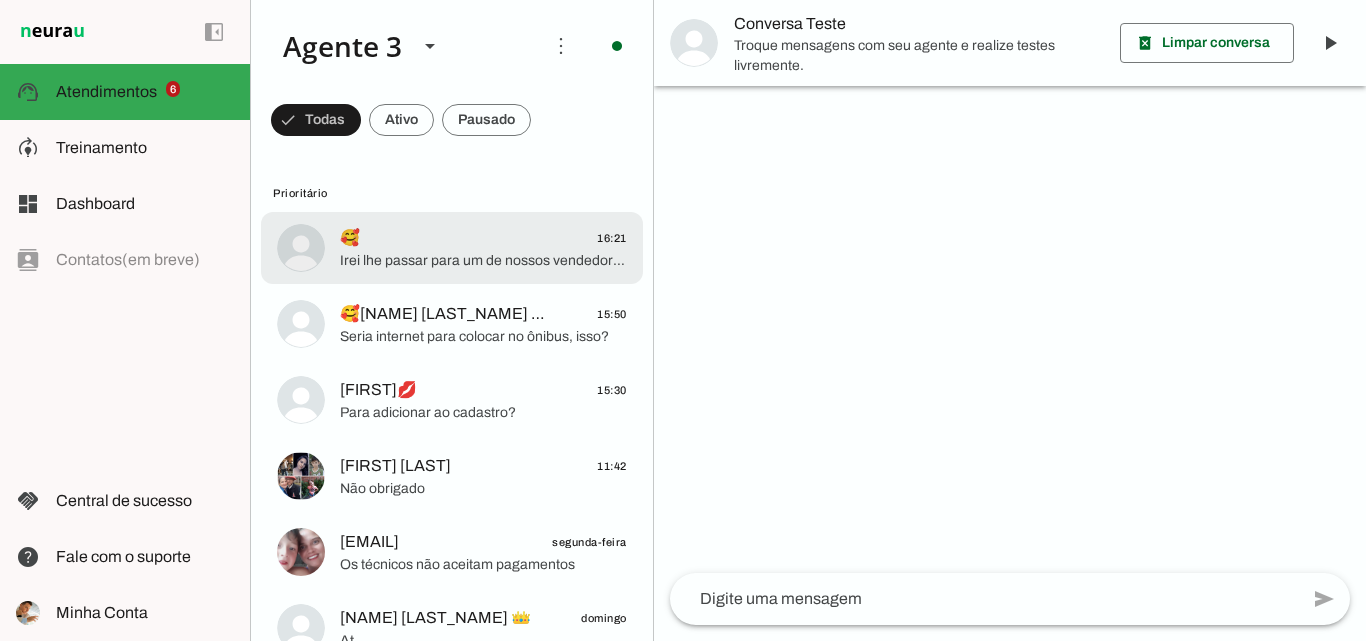 click on "Irei lhe passar para um de nossos vendedores, pra que possam lhe passar uma nova proposta! ☺️" 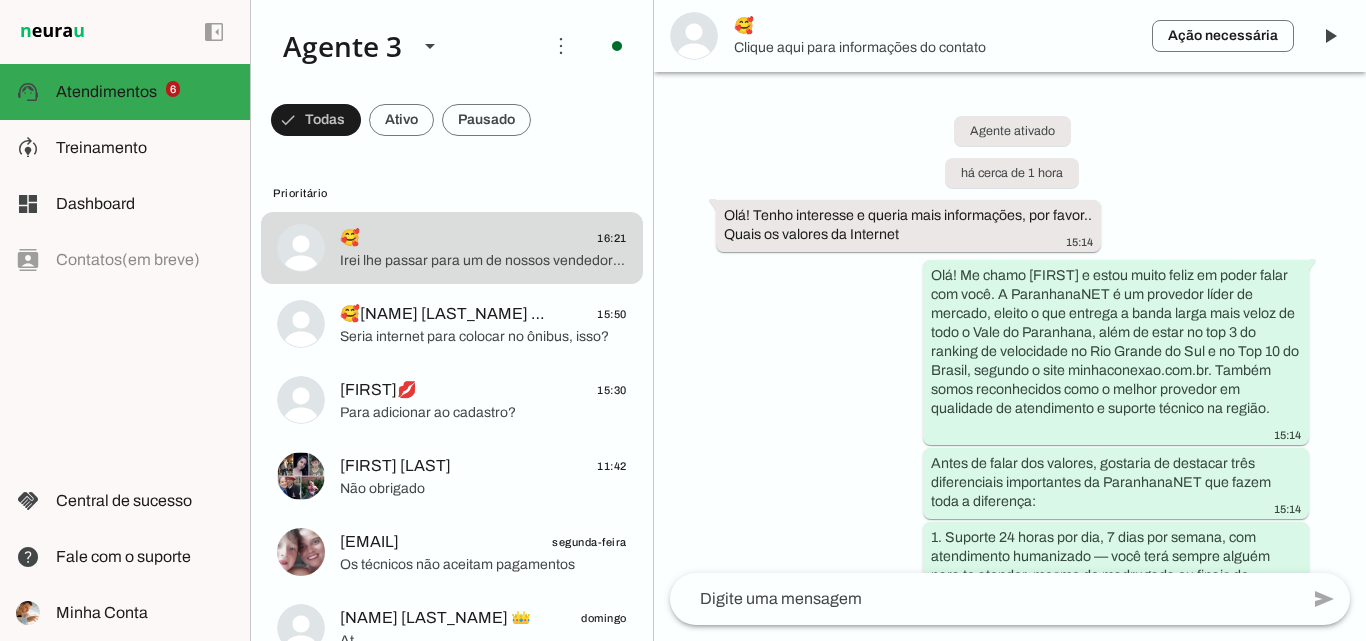scroll, scrollTop: 7183, scrollLeft: 0, axis: vertical 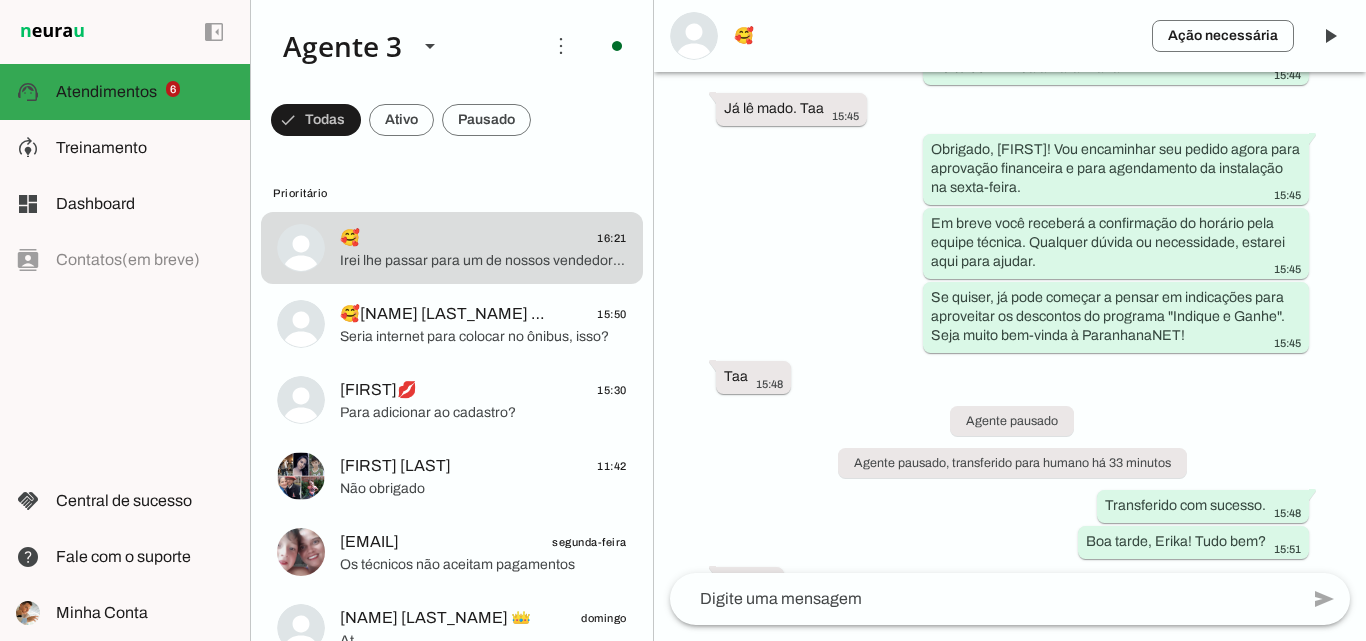 click on "Ação necessária
O Agente detectou que uma ação humana é necessária, resolva a
questão com o seu cliente nesta conversa.
Após resolver, clique no botão com o ícone "Play" ao lado, para o
Agente retomar as atividades na conversa.
🥰" at bounding box center (1010, 36) 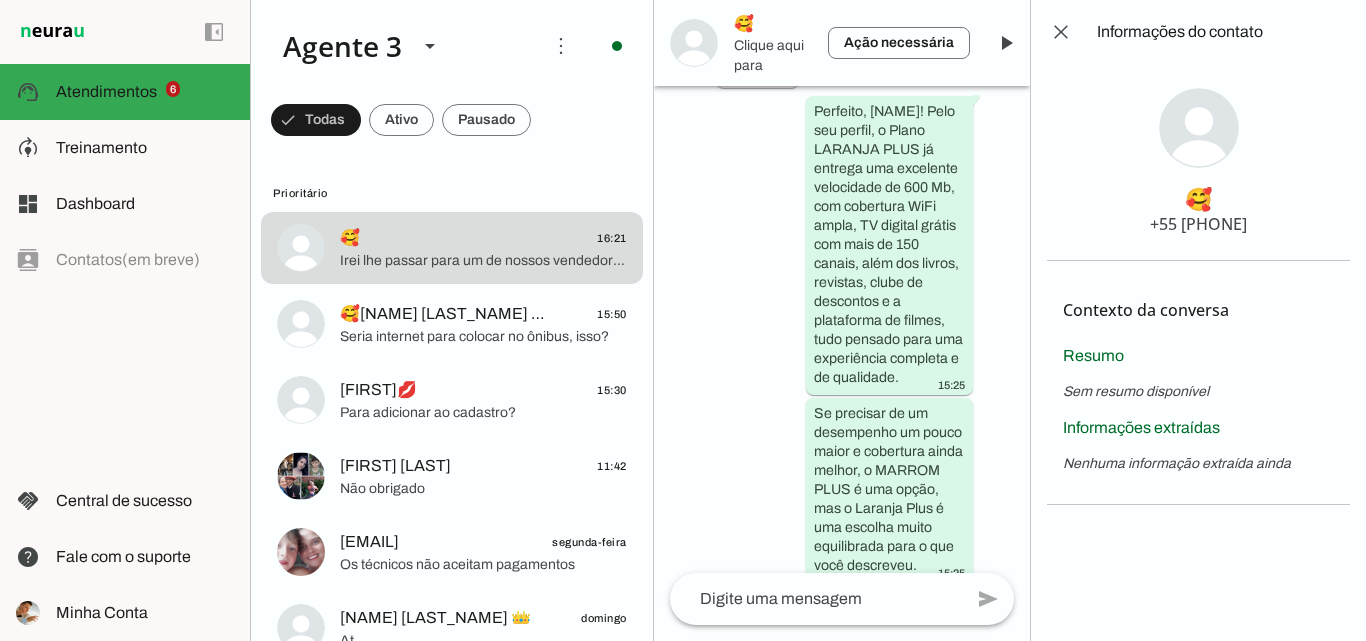 scroll, scrollTop: 14967, scrollLeft: 0, axis: vertical 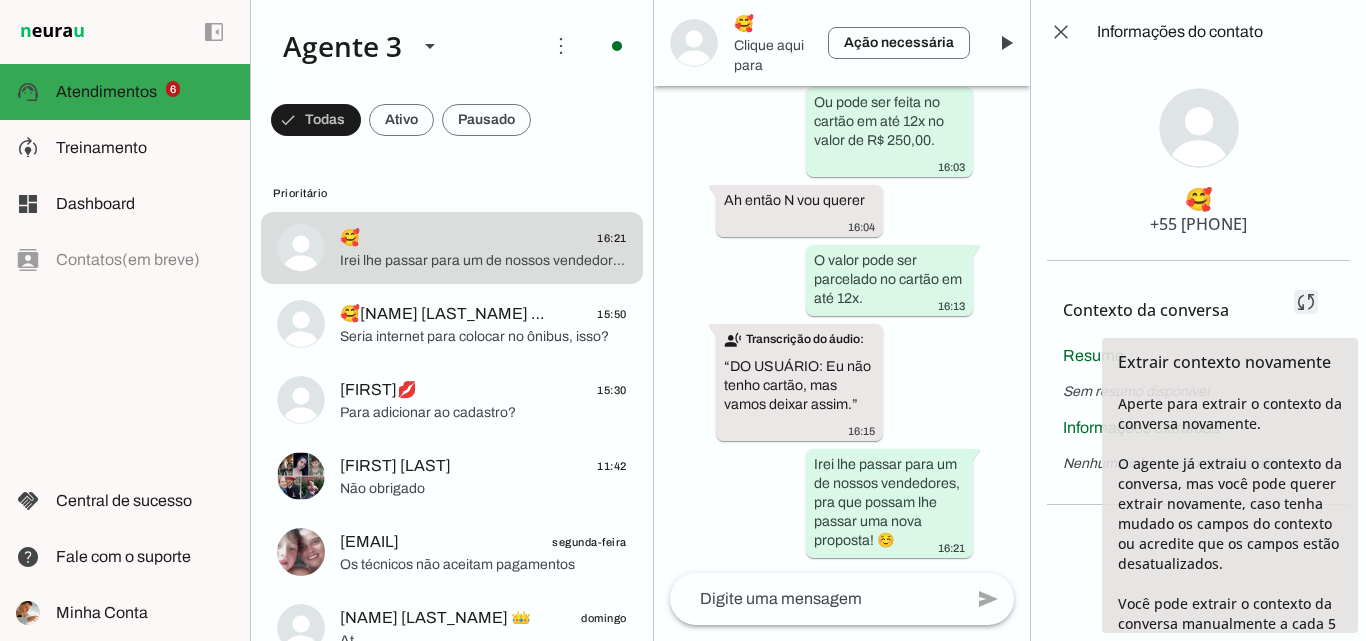 click at bounding box center (1306, 302) 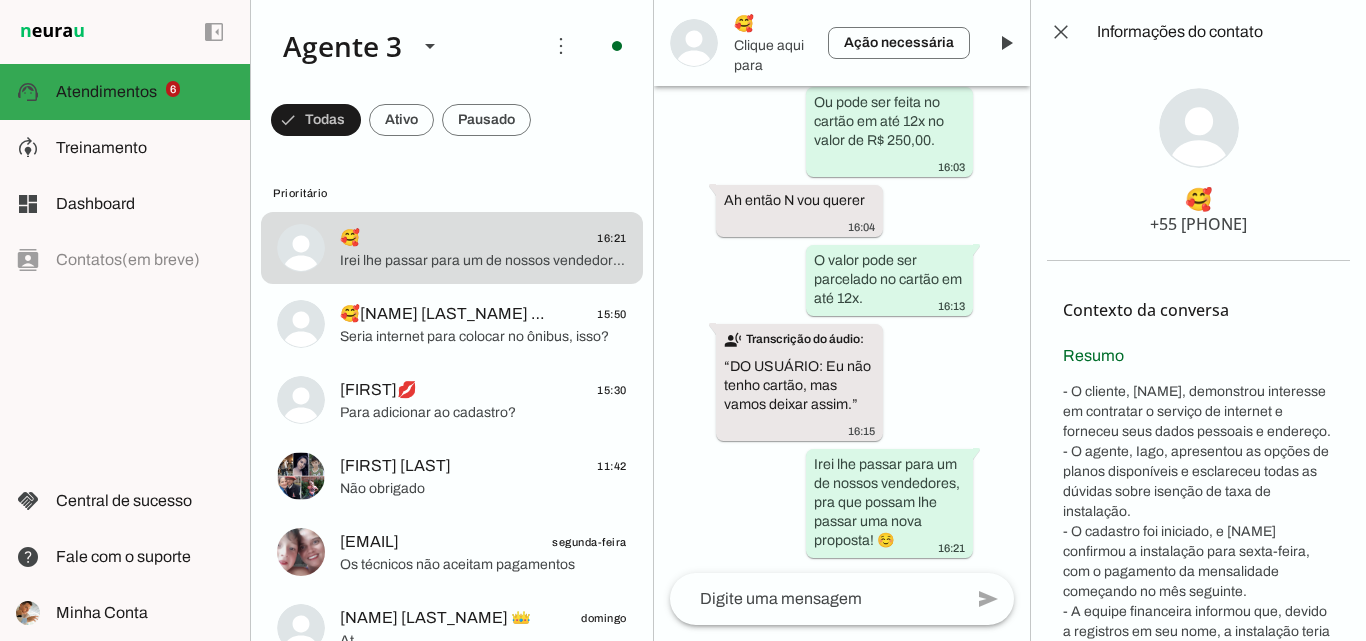 scroll, scrollTop: 0, scrollLeft: 0, axis: both 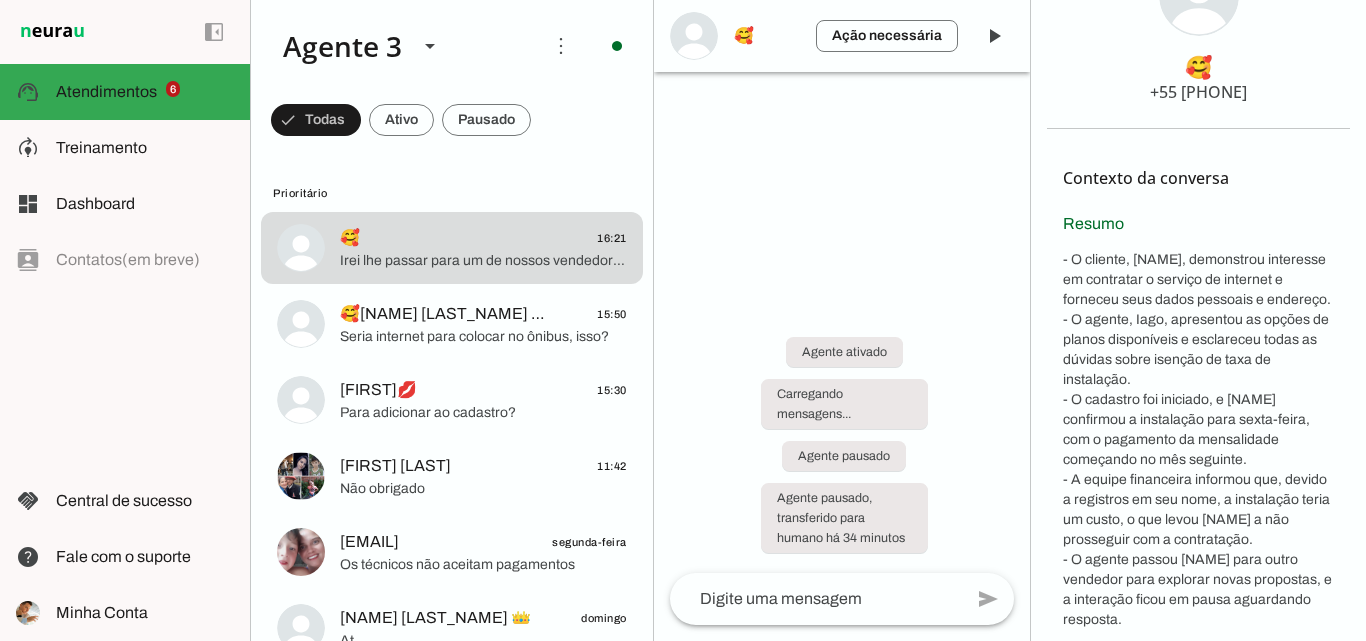 drag, startPoint x: 1163, startPoint y: 93, endPoint x: 1260, endPoint y: 95, distance: 97.020615 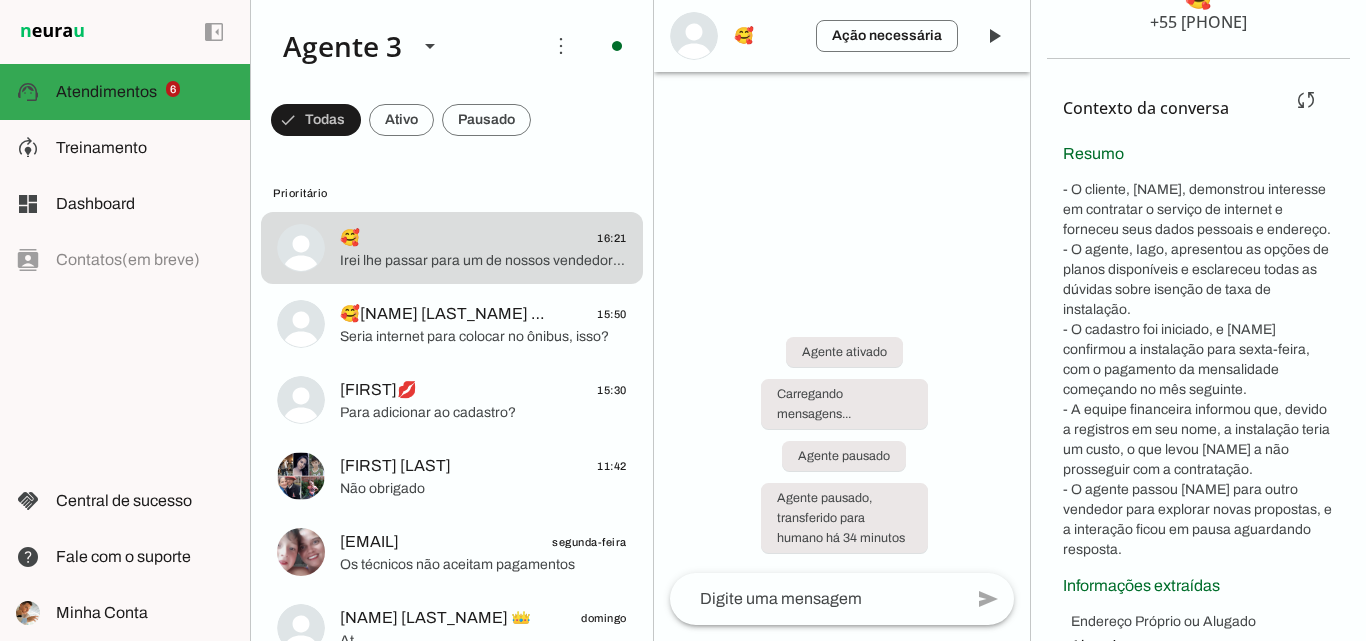 scroll, scrollTop: 132, scrollLeft: 0, axis: vertical 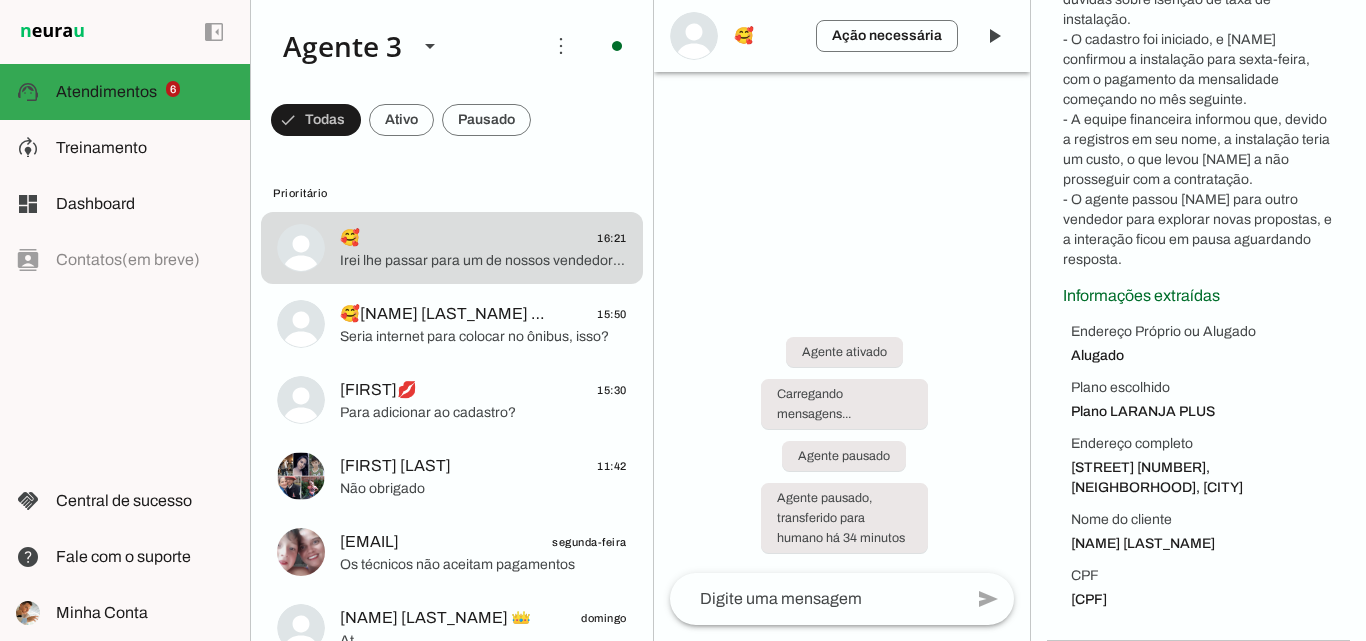 drag, startPoint x: 1063, startPoint y: 224, endPoint x: 1226, endPoint y: 606, distance: 415.32275 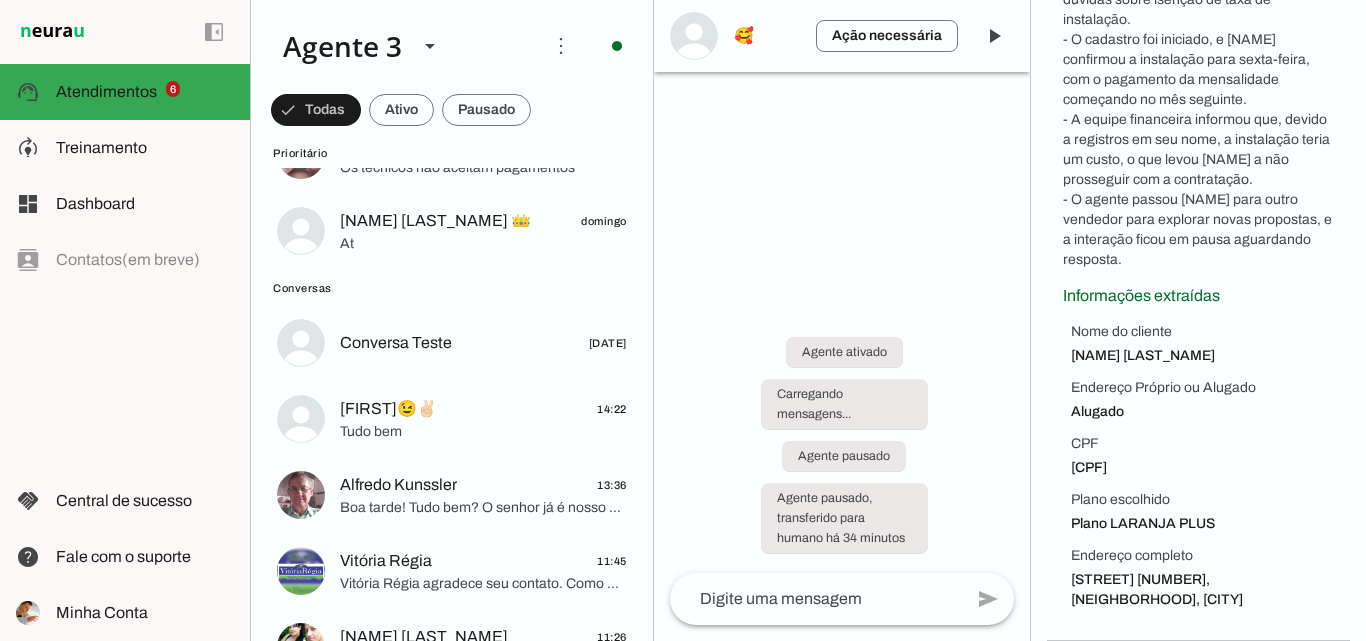 scroll, scrollTop: 400, scrollLeft: 0, axis: vertical 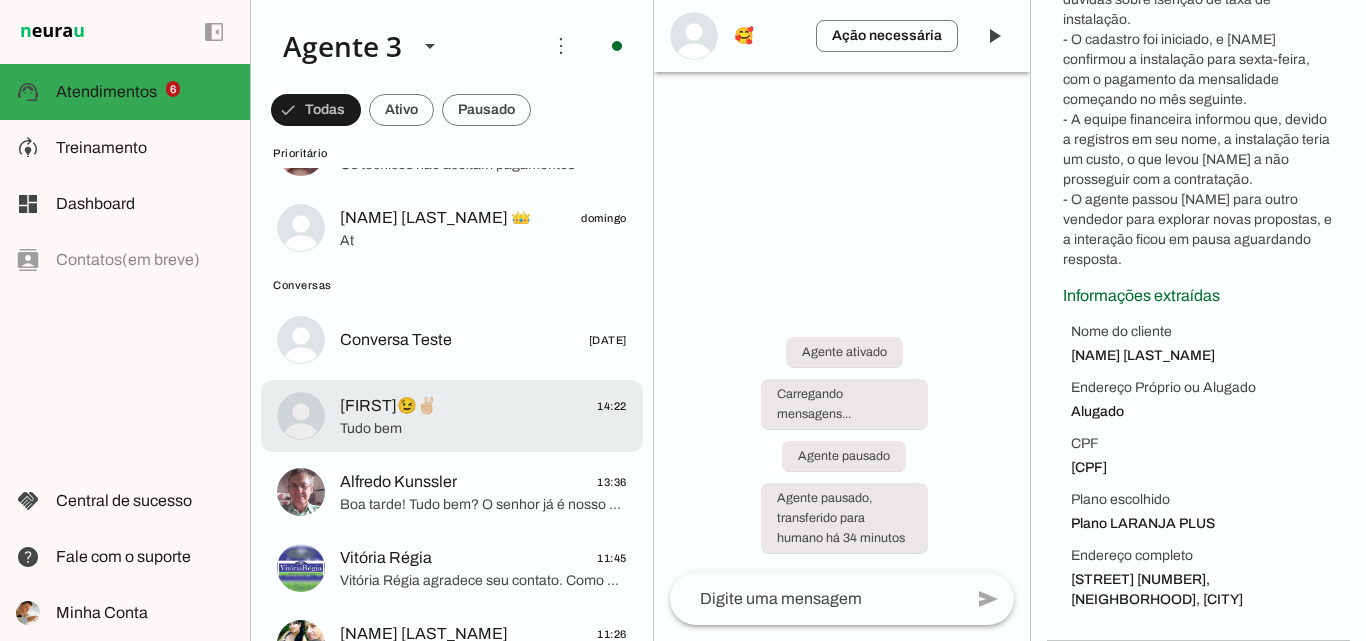 click on "Tudo bem" 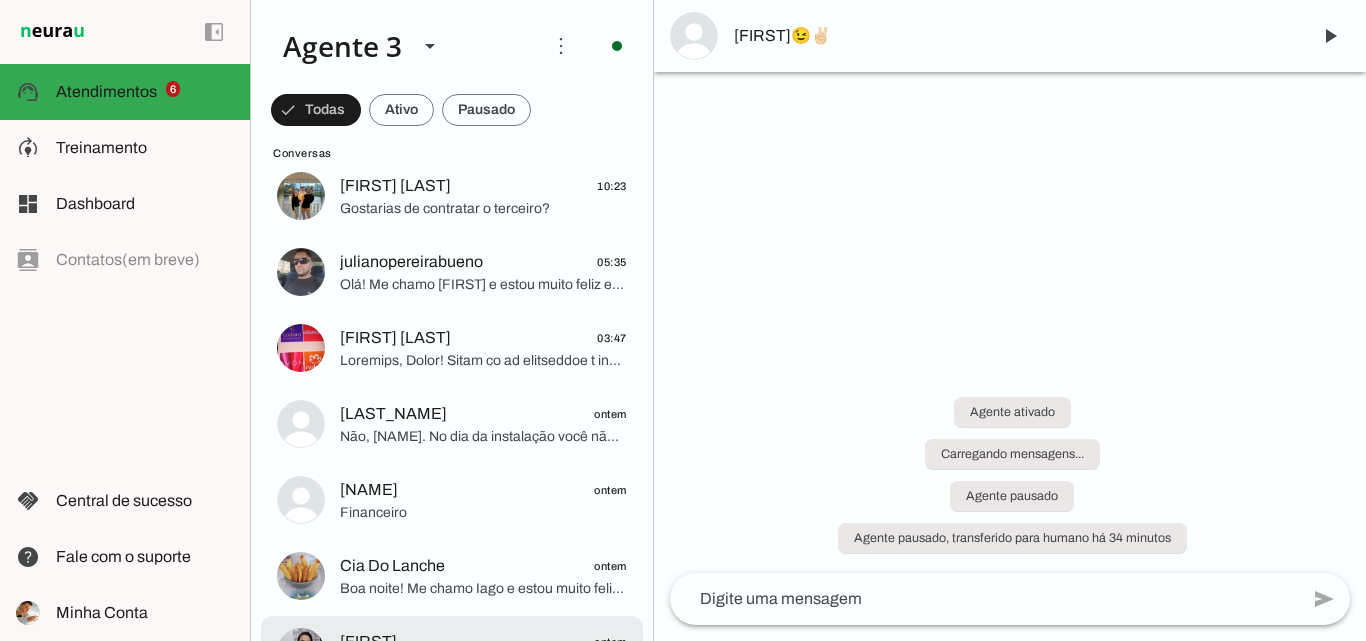 scroll, scrollTop: 900, scrollLeft: 0, axis: vertical 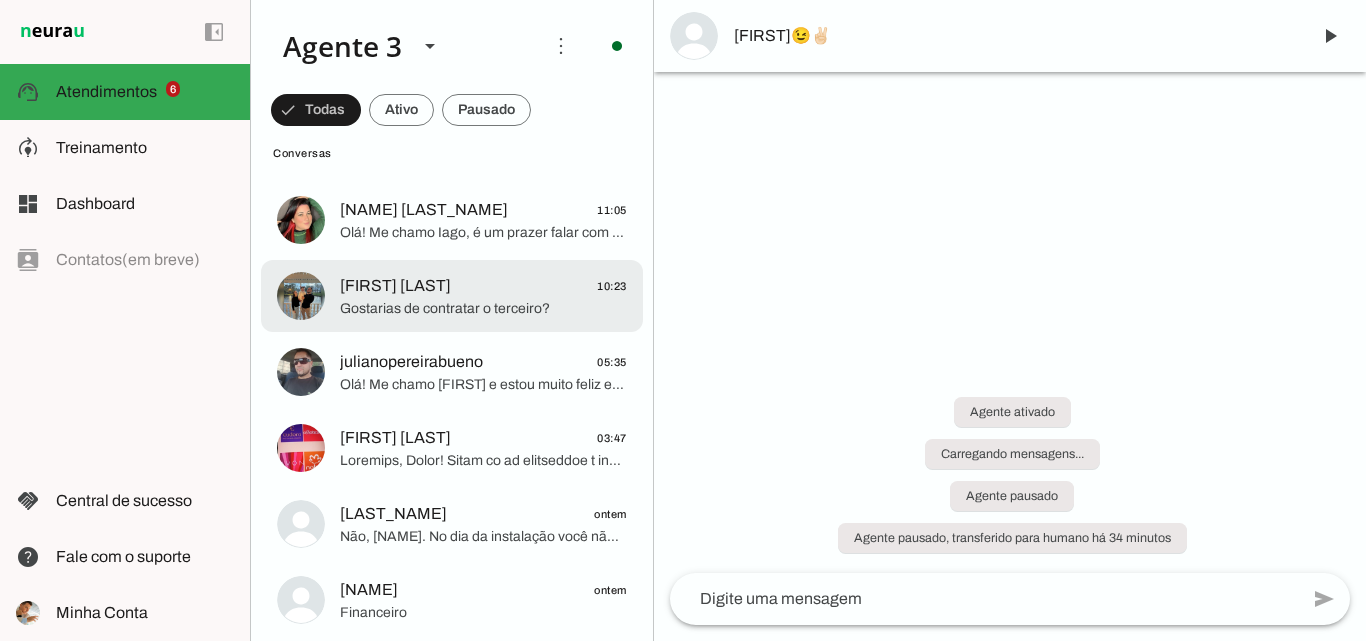 click on "Gostarias de contratar o terceiro?" 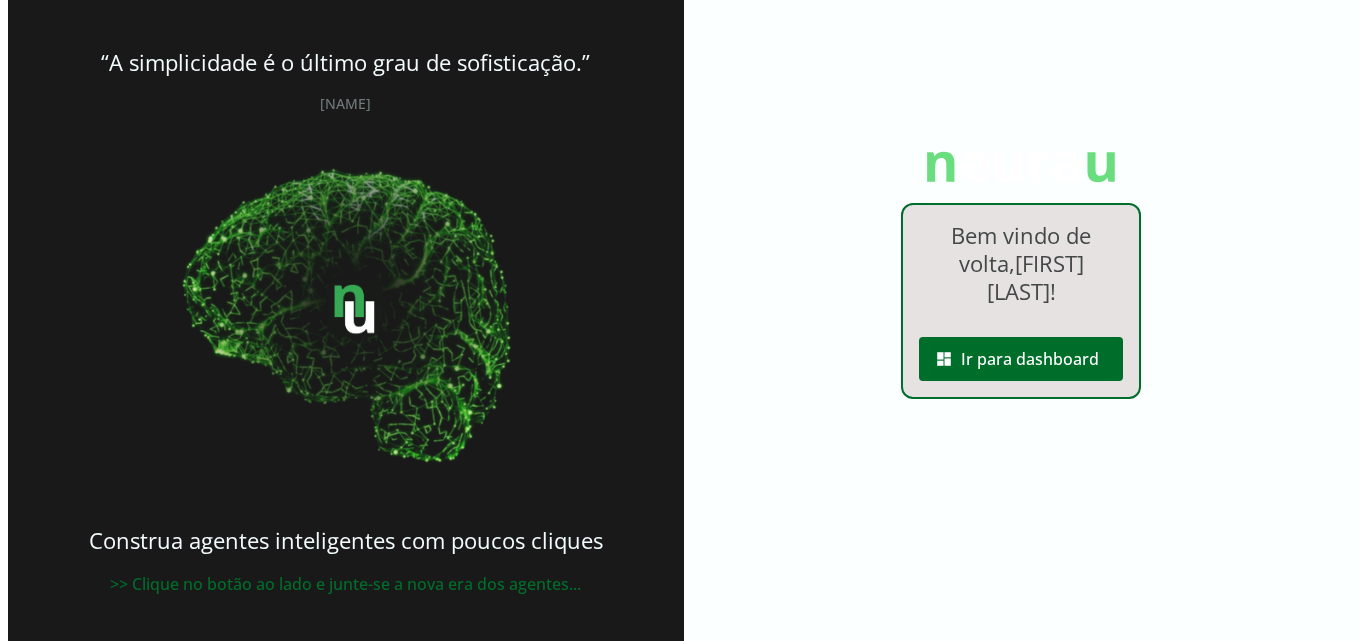 scroll, scrollTop: 0, scrollLeft: 0, axis: both 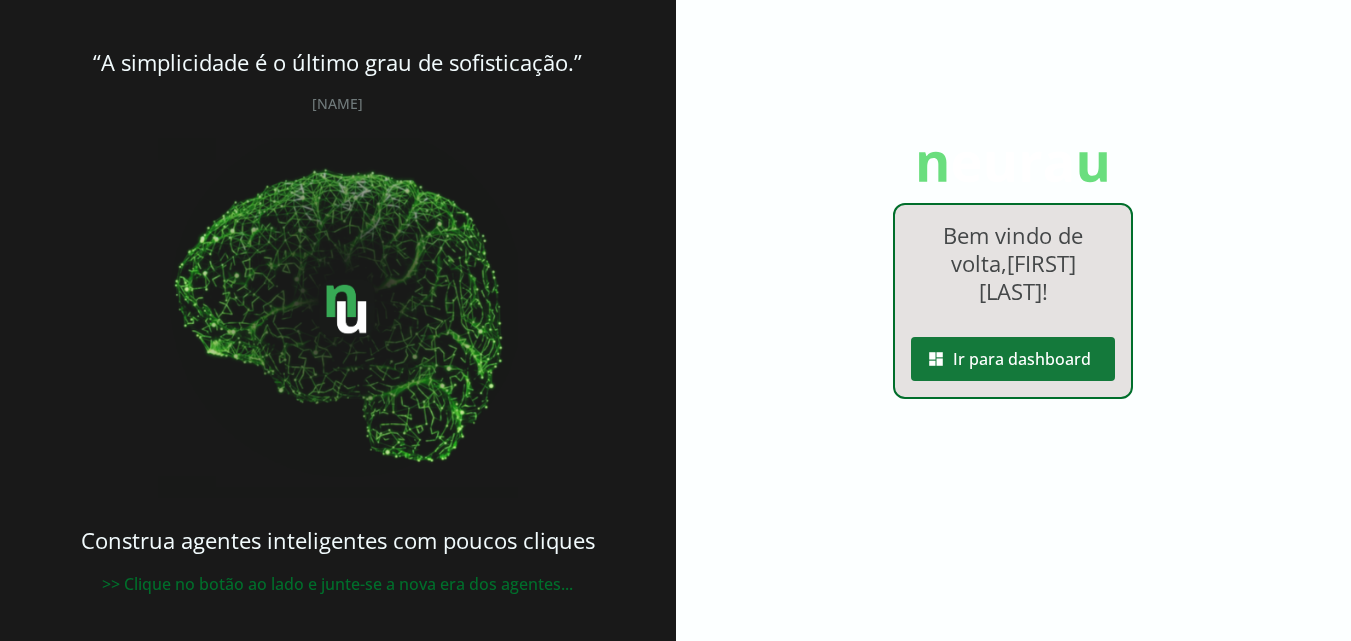 click at bounding box center [1013, 359] 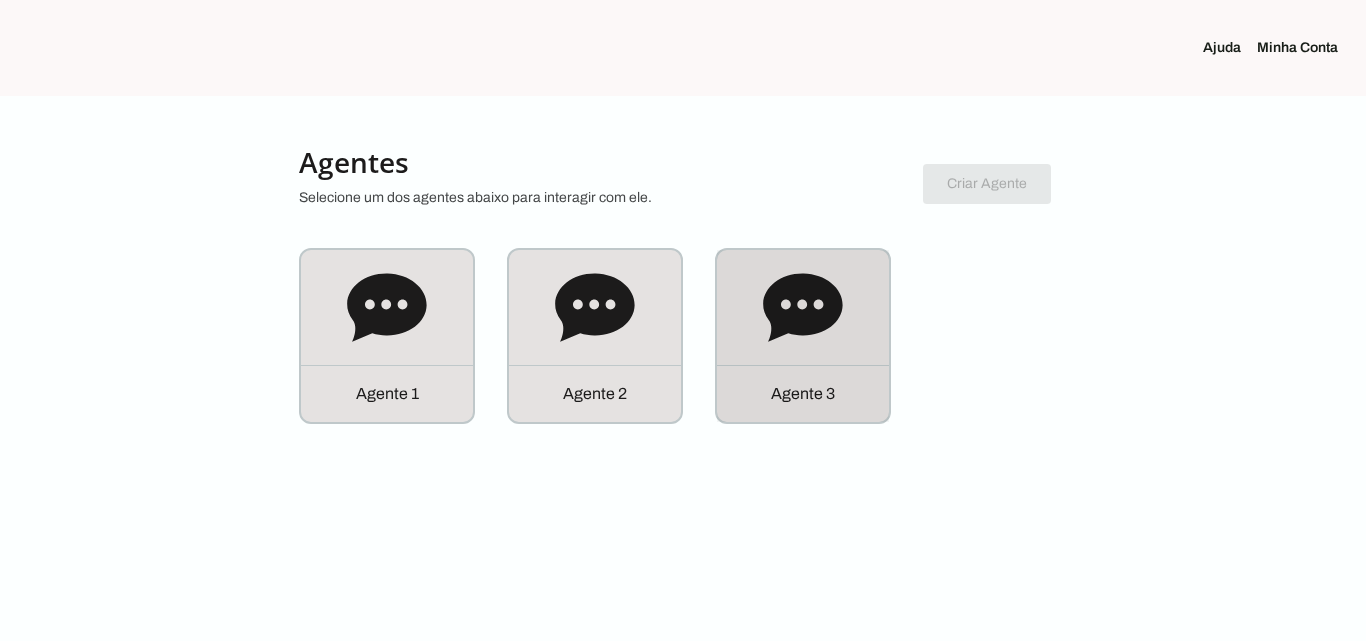 click 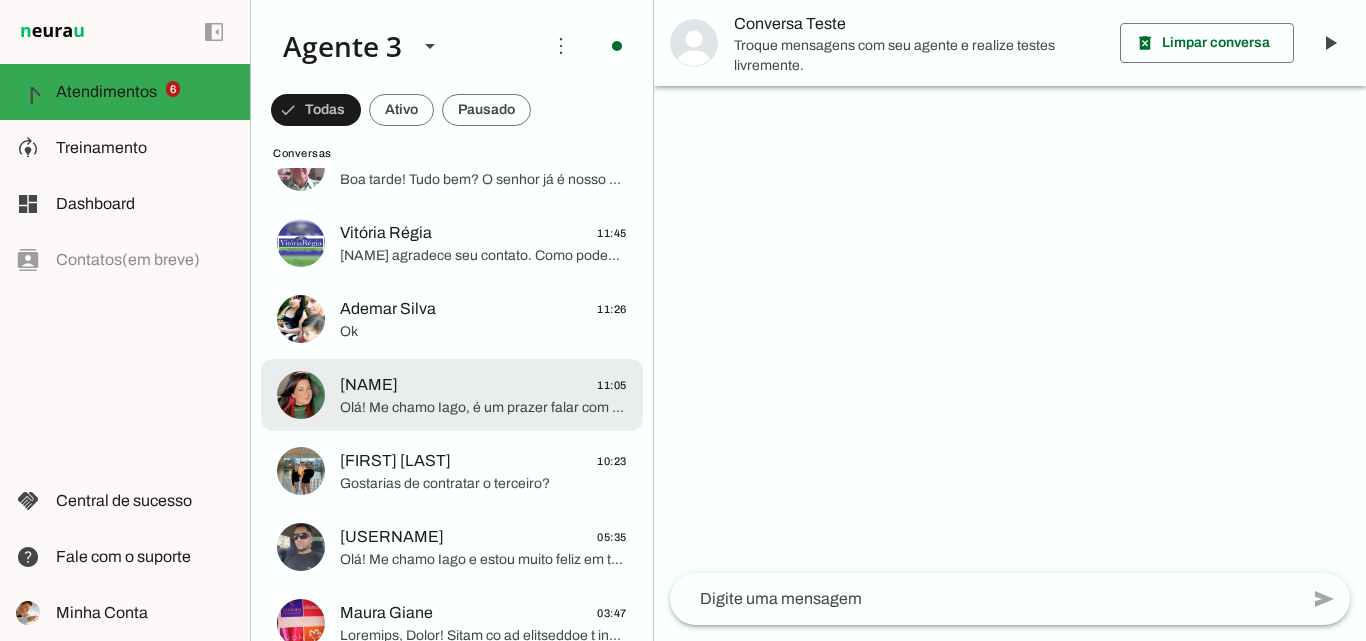 scroll, scrollTop: 800, scrollLeft: 0, axis: vertical 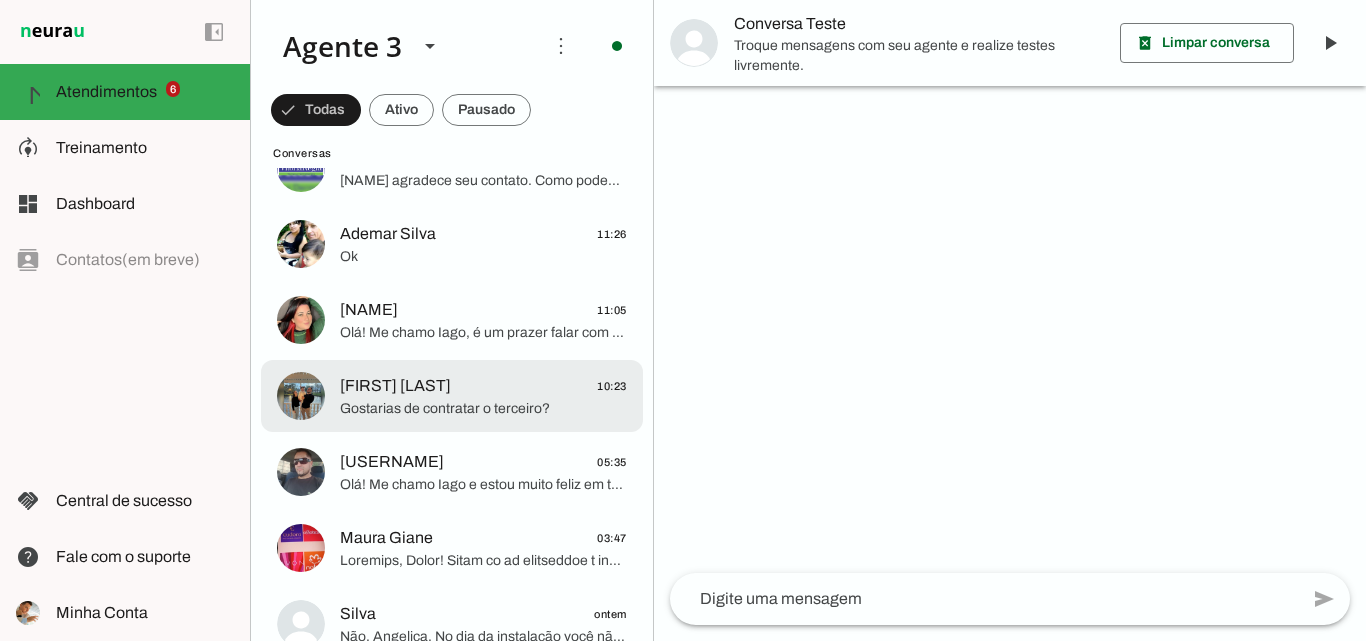 click on "Gostarias de contratar o terceiro?" 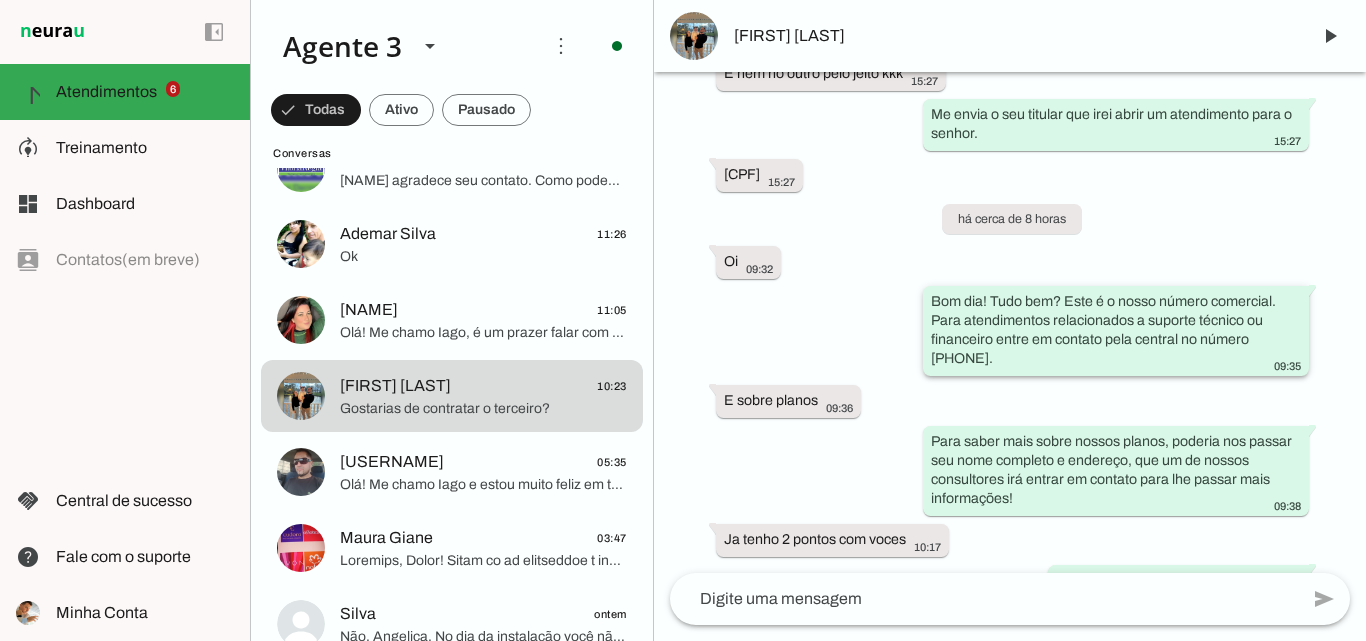 scroll, scrollTop: 2076, scrollLeft: 0, axis: vertical 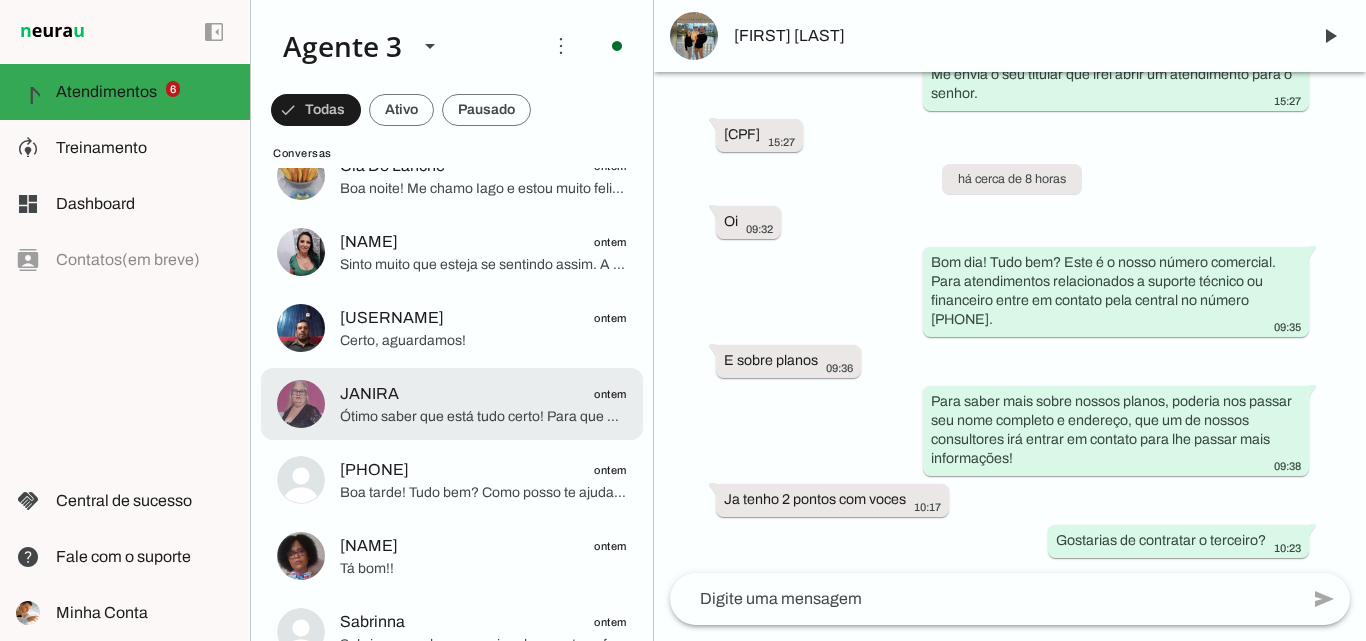 click on "[NAME]
[DATE]" 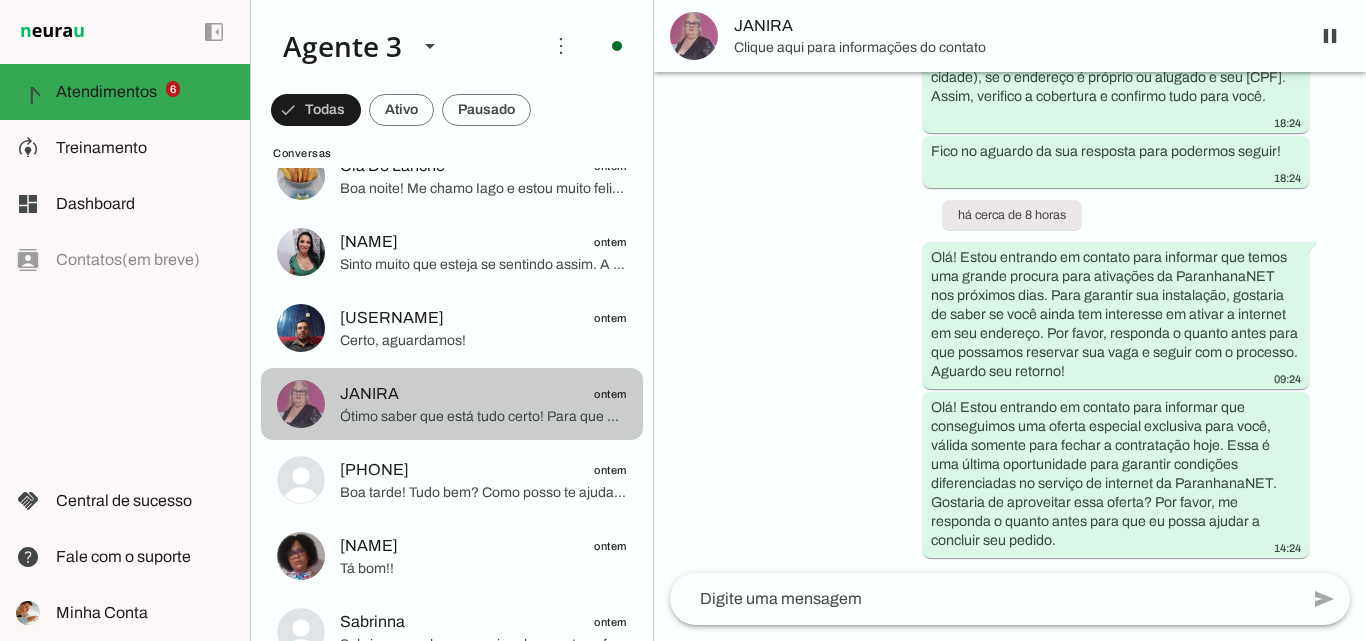 scroll, scrollTop: 1520, scrollLeft: 0, axis: vertical 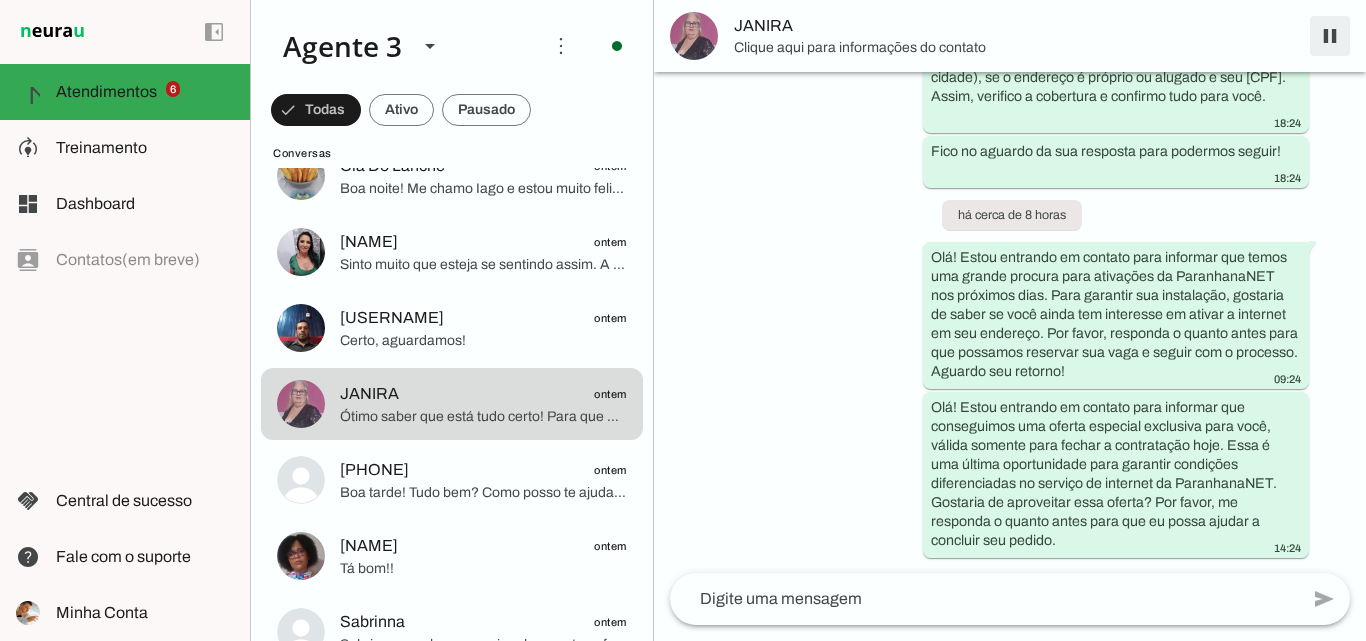 click at bounding box center (1330, 36) 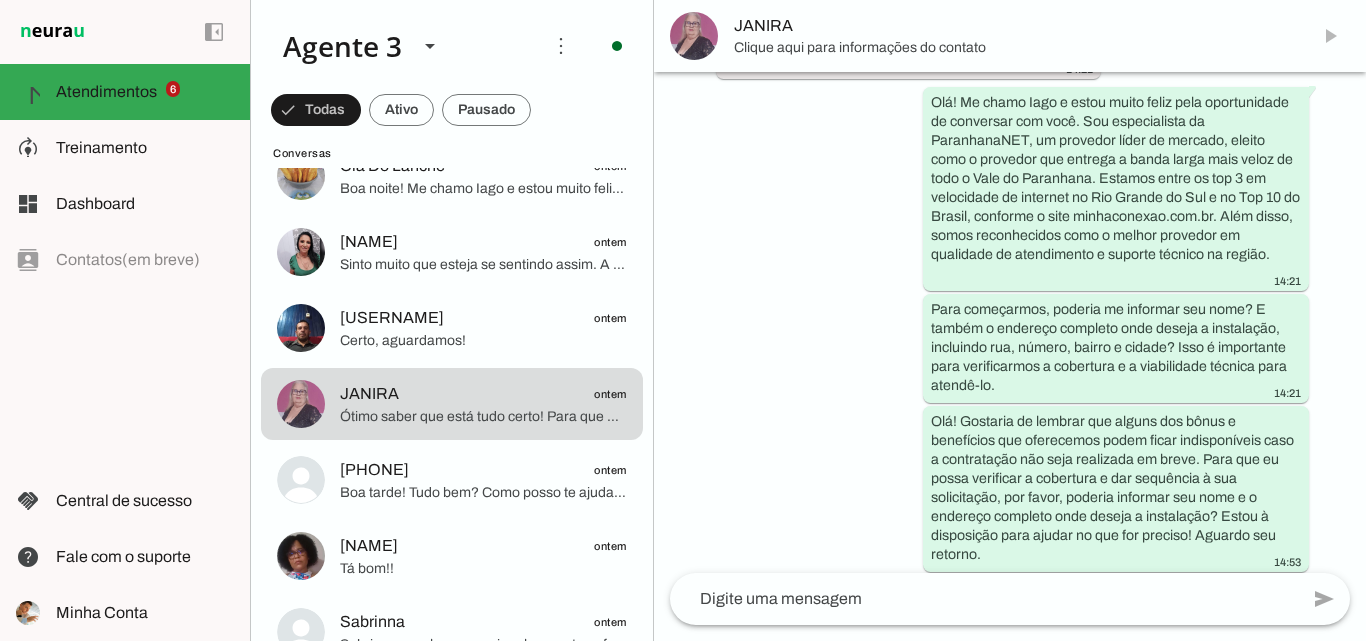 scroll, scrollTop: 600, scrollLeft: 0, axis: vertical 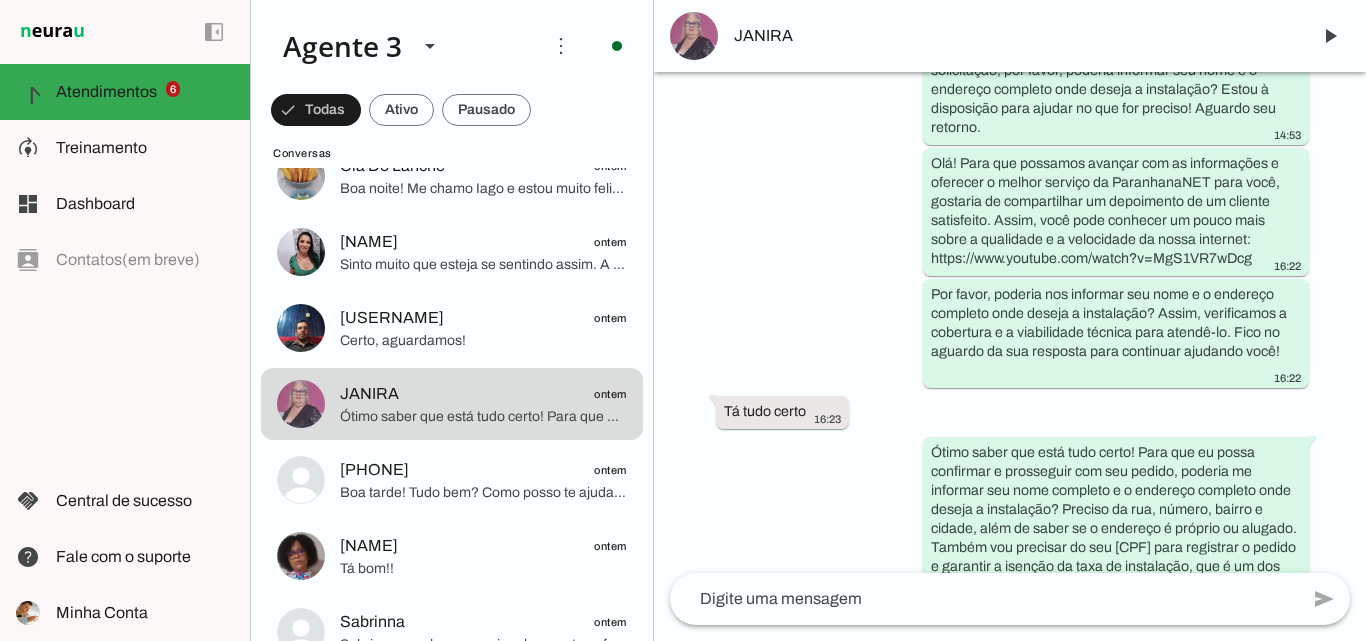 click on "JANIRA" at bounding box center [1010, 36] 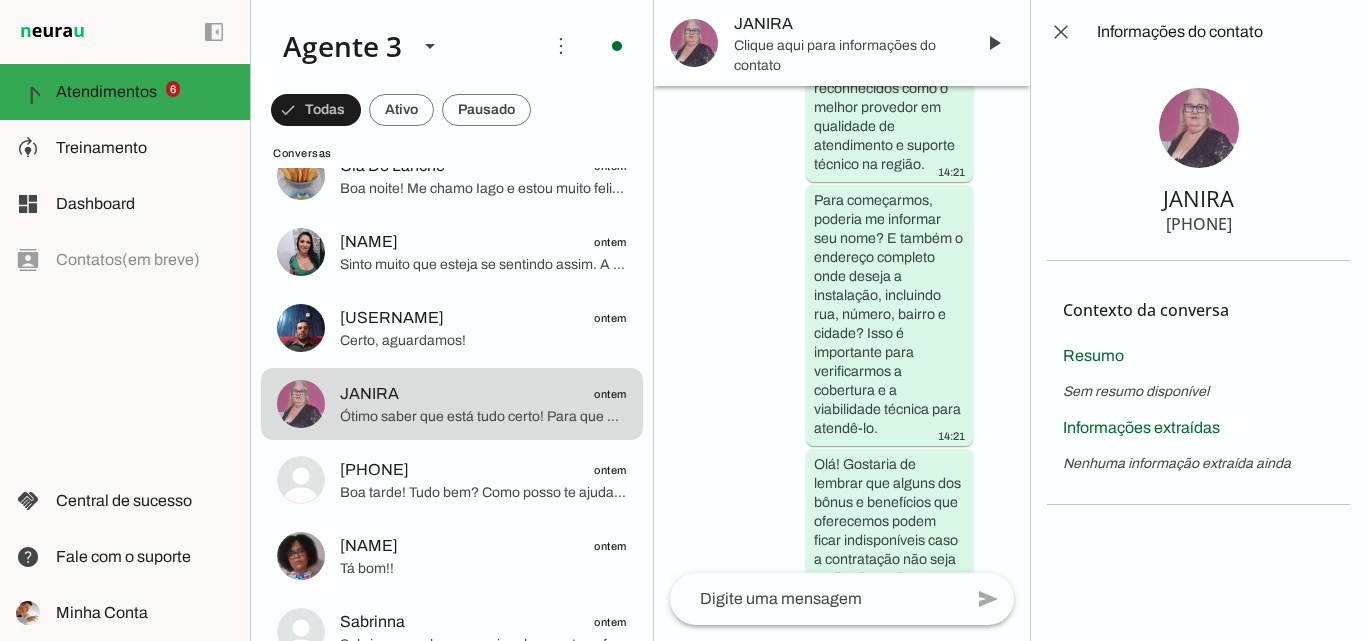 scroll, scrollTop: 3165, scrollLeft: 0, axis: vertical 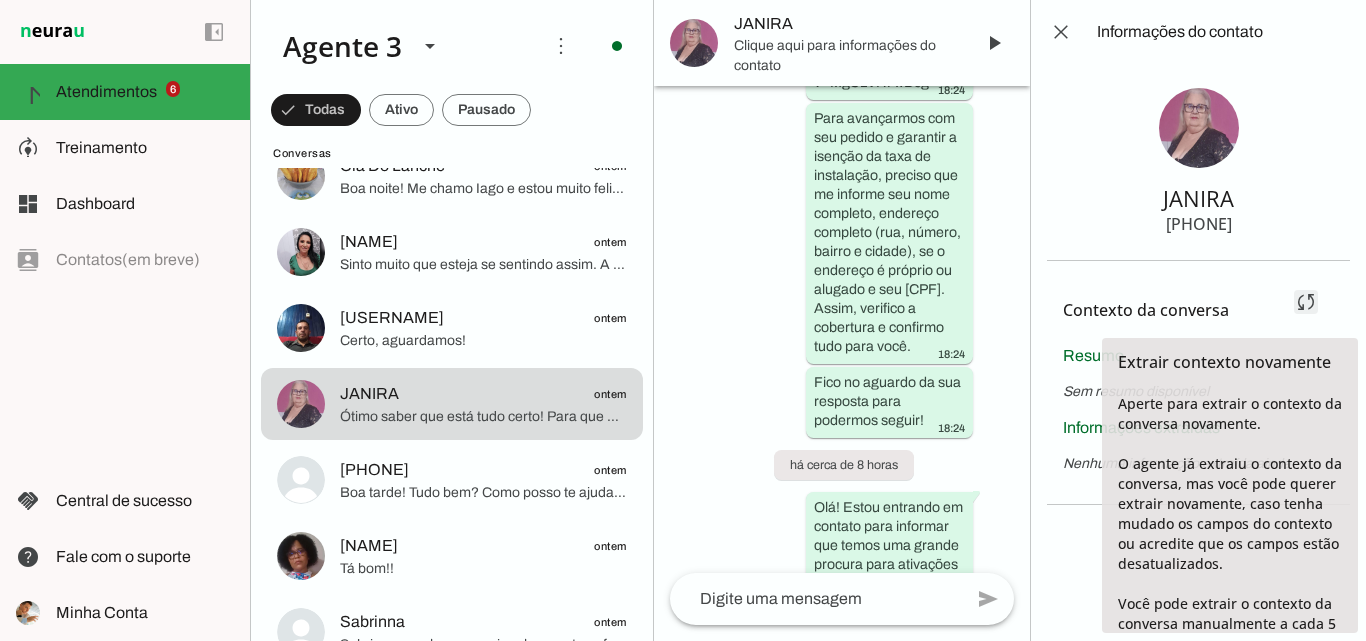 click at bounding box center [1306, 302] 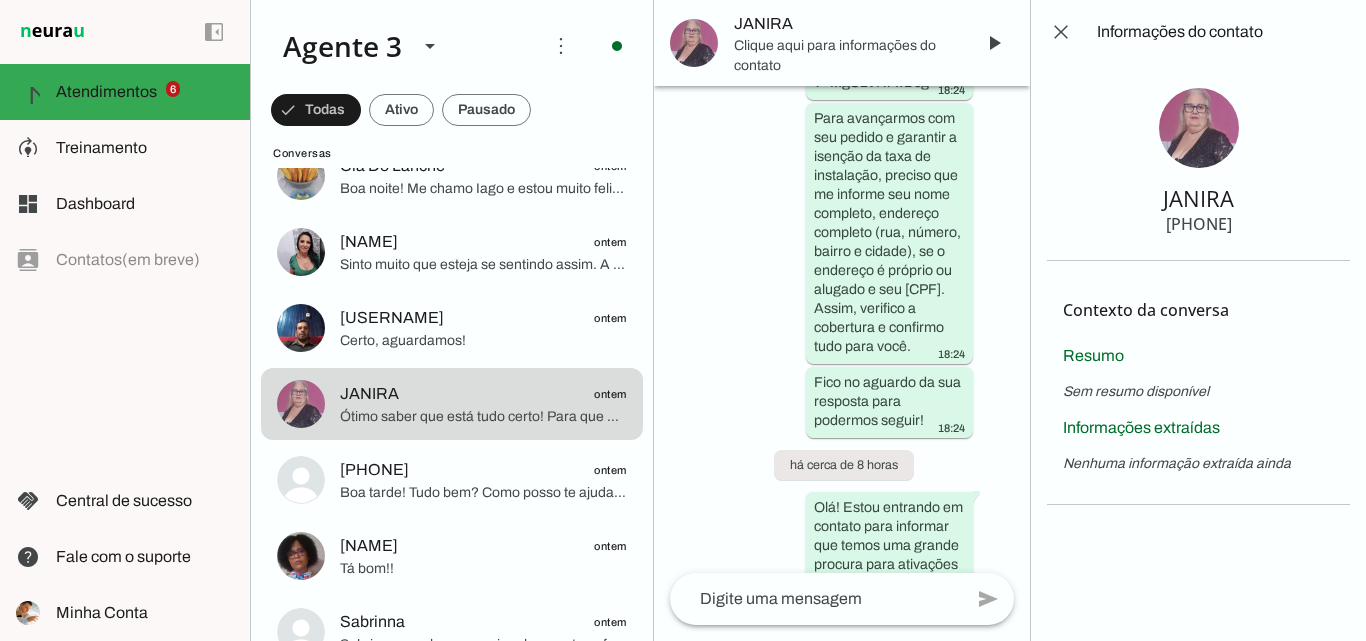 drag, startPoint x: 1168, startPoint y: 204, endPoint x: 1268, endPoint y: 223, distance: 101.788994 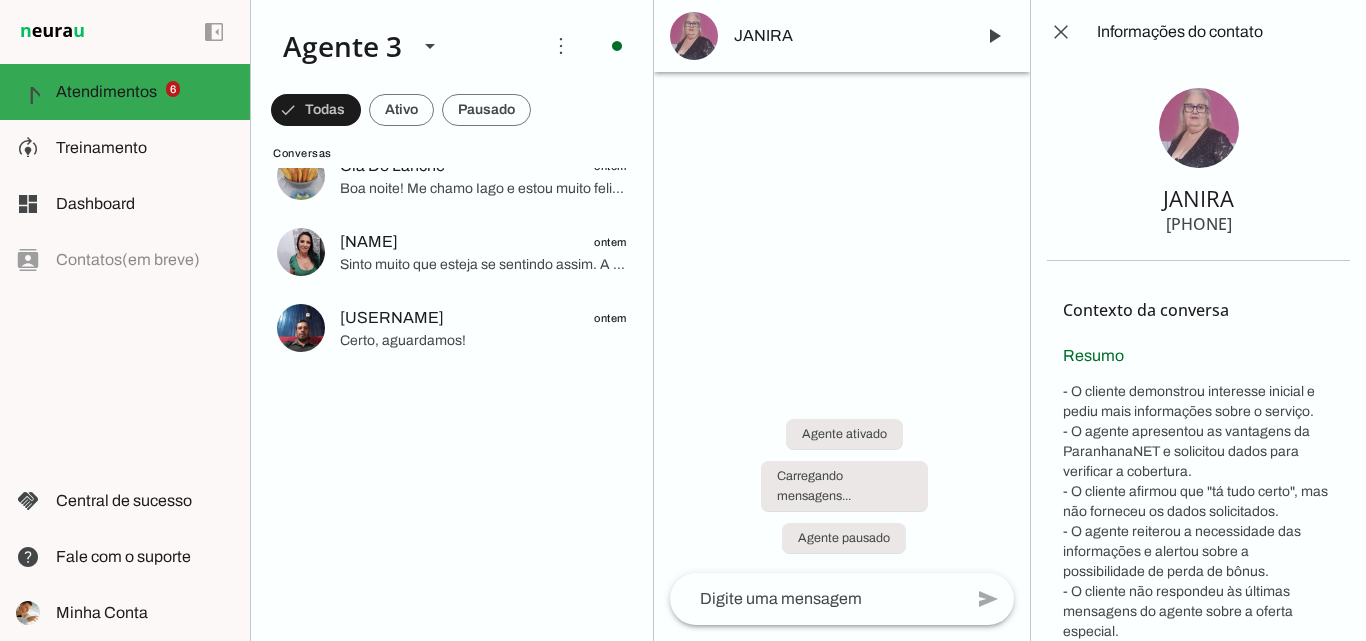 scroll, scrollTop: 0, scrollLeft: 0, axis: both 